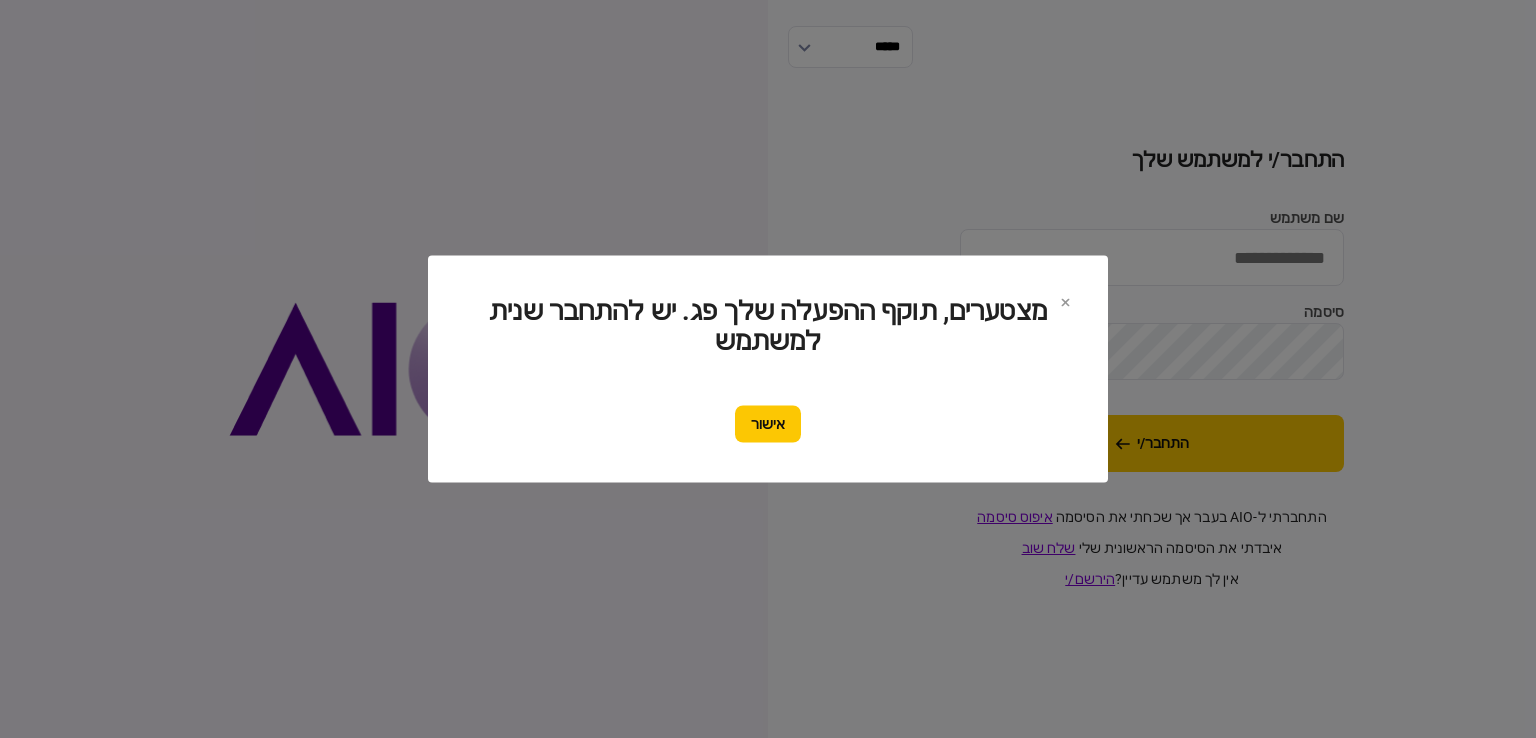scroll, scrollTop: 0, scrollLeft: 0, axis: both 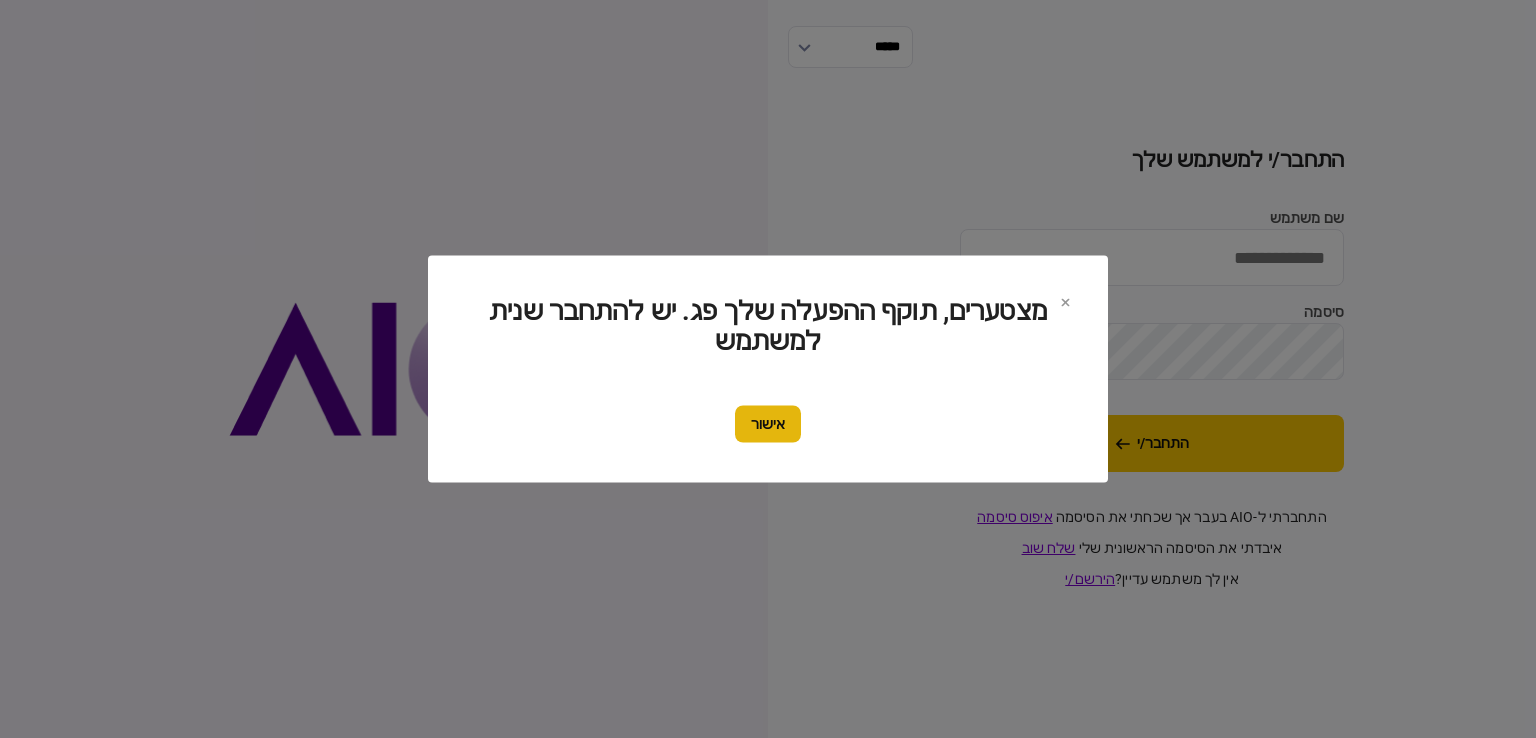 type on "*********" 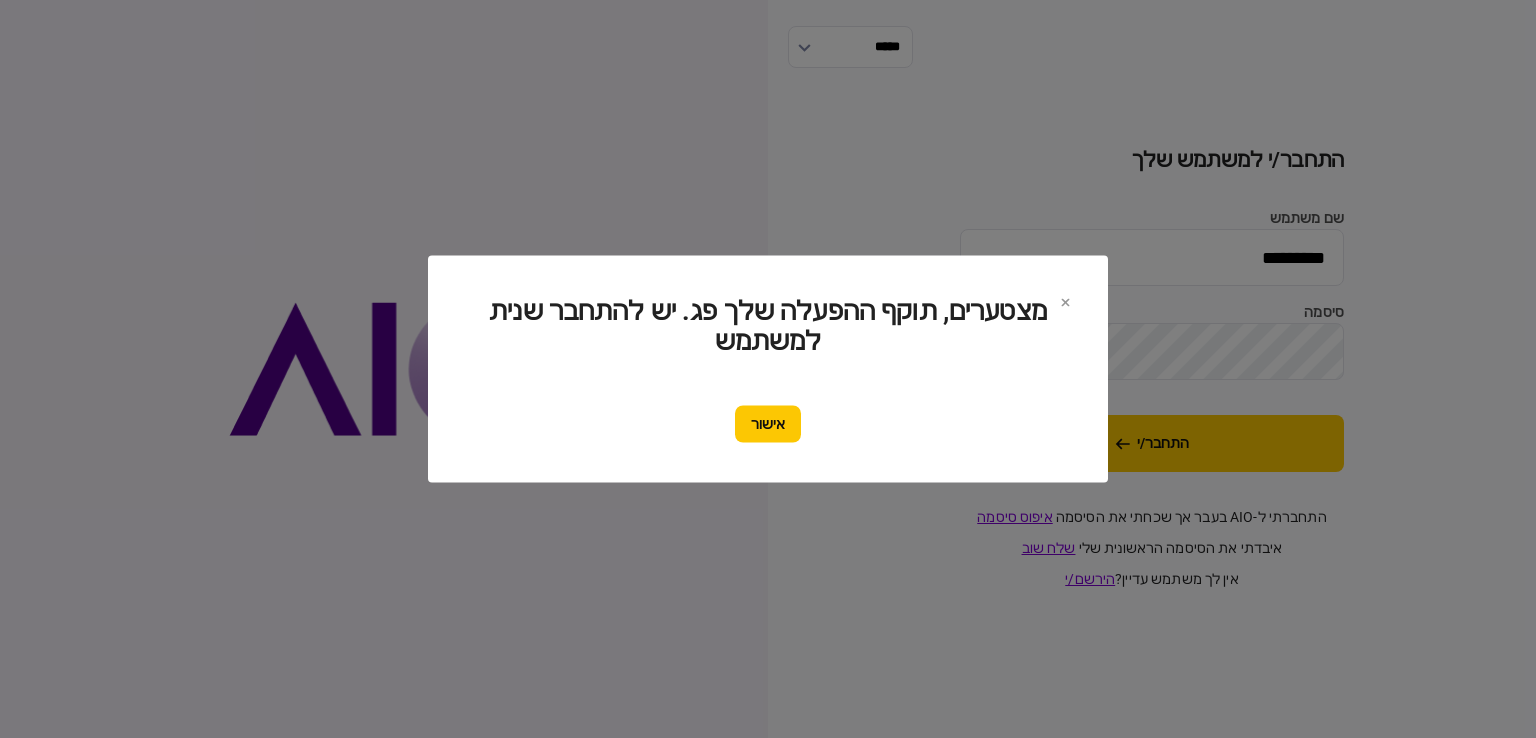 click on "אישור" at bounding box center [768, 424] 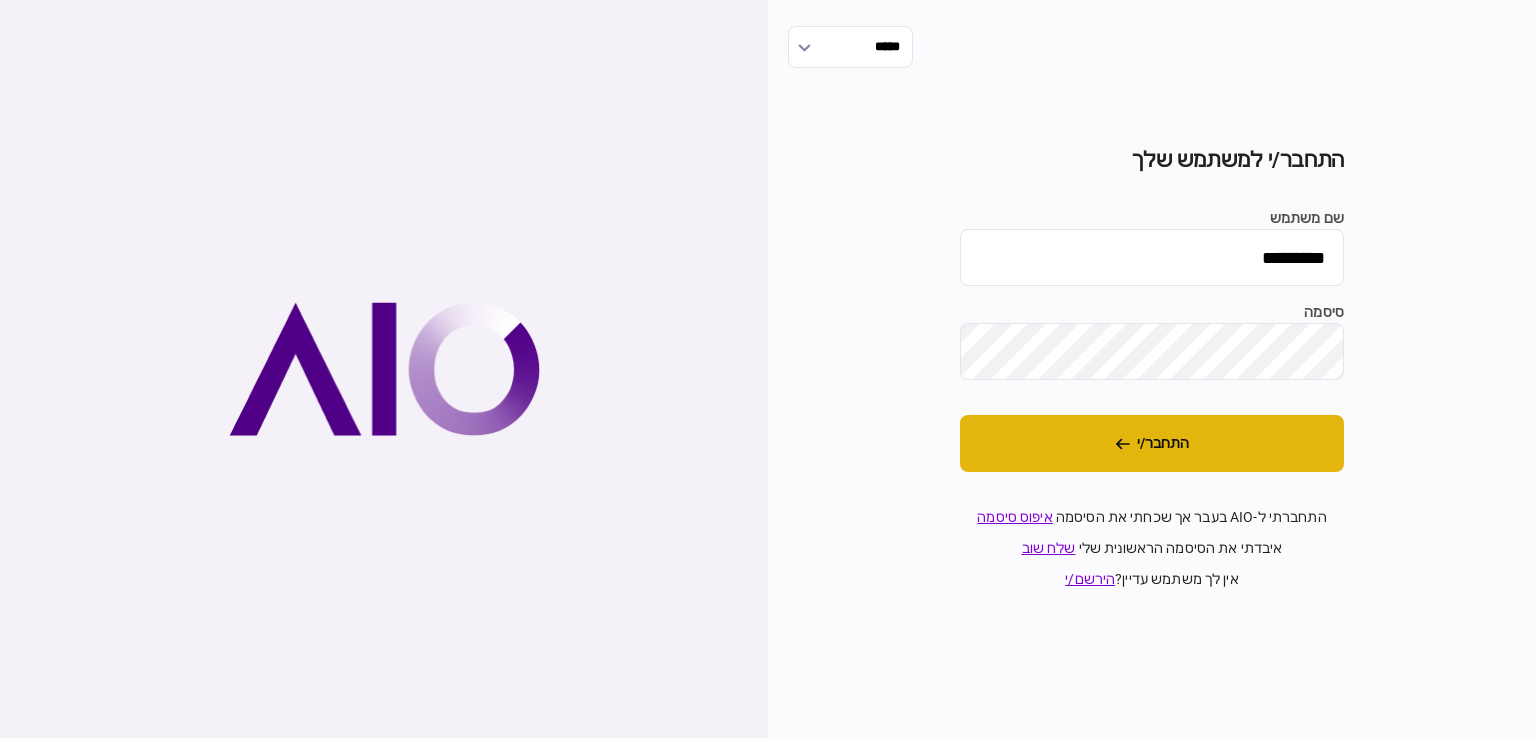 click 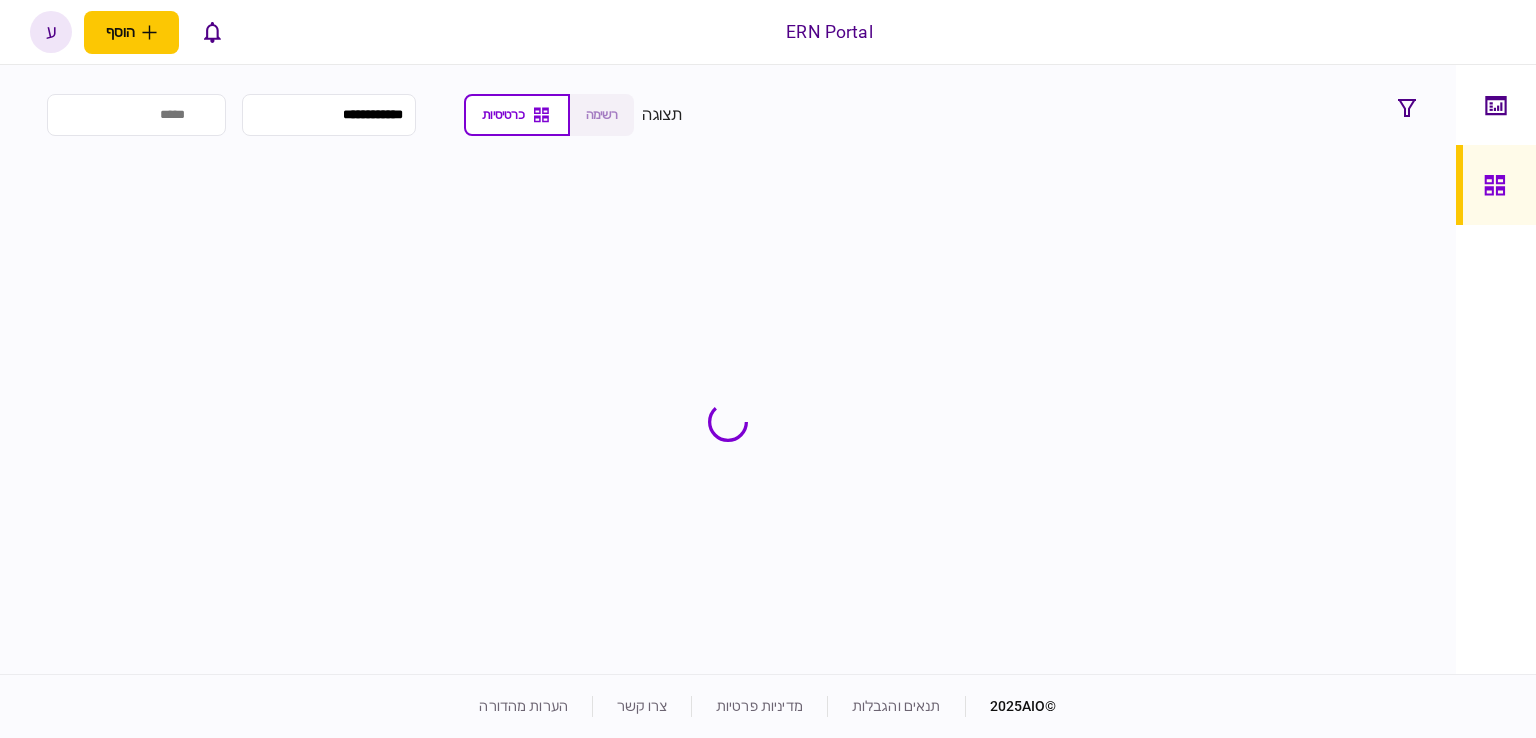 scroll, scrollTop: 0, scrollLeft: 0, axis: both 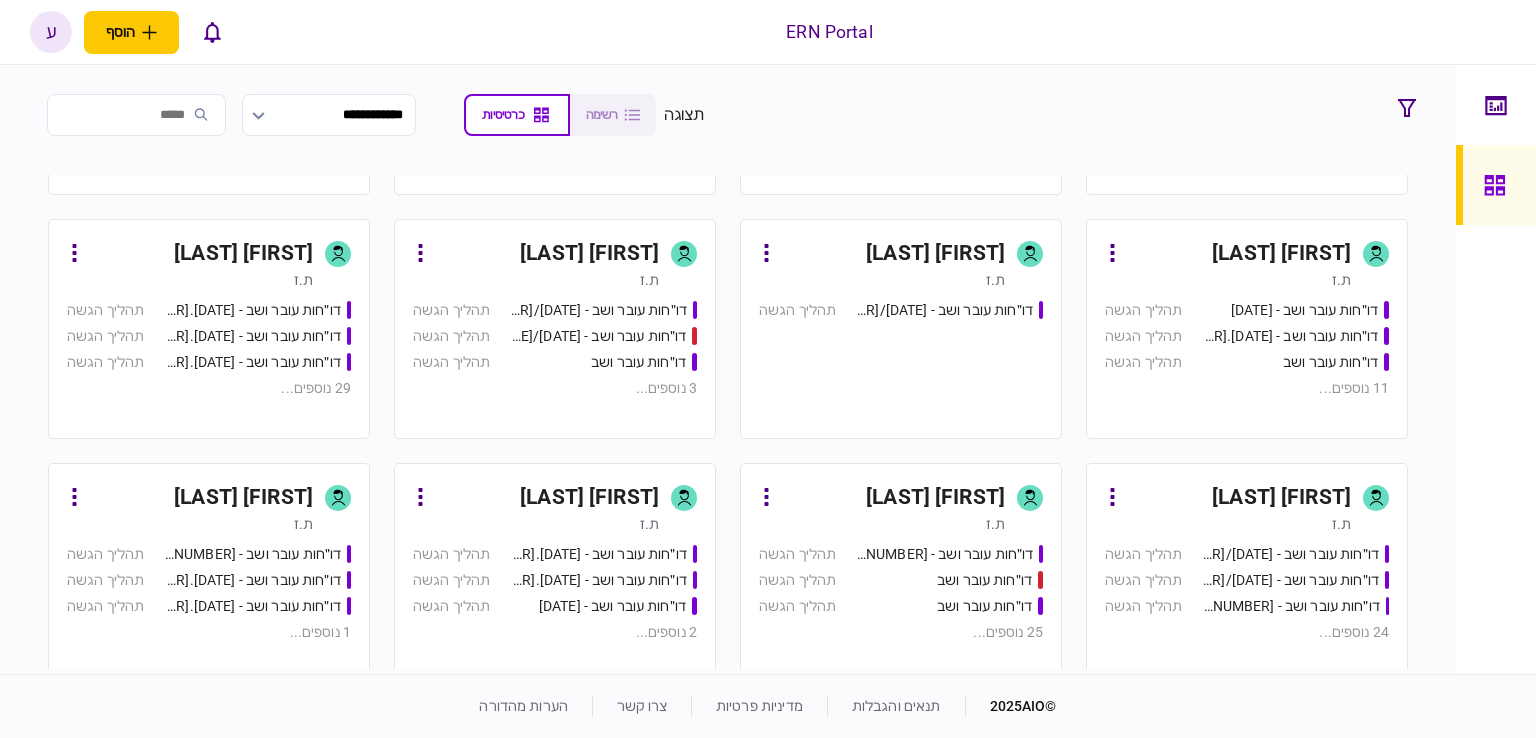 click on "[FIRST] [LAST]" at bounding box center (893, 498) 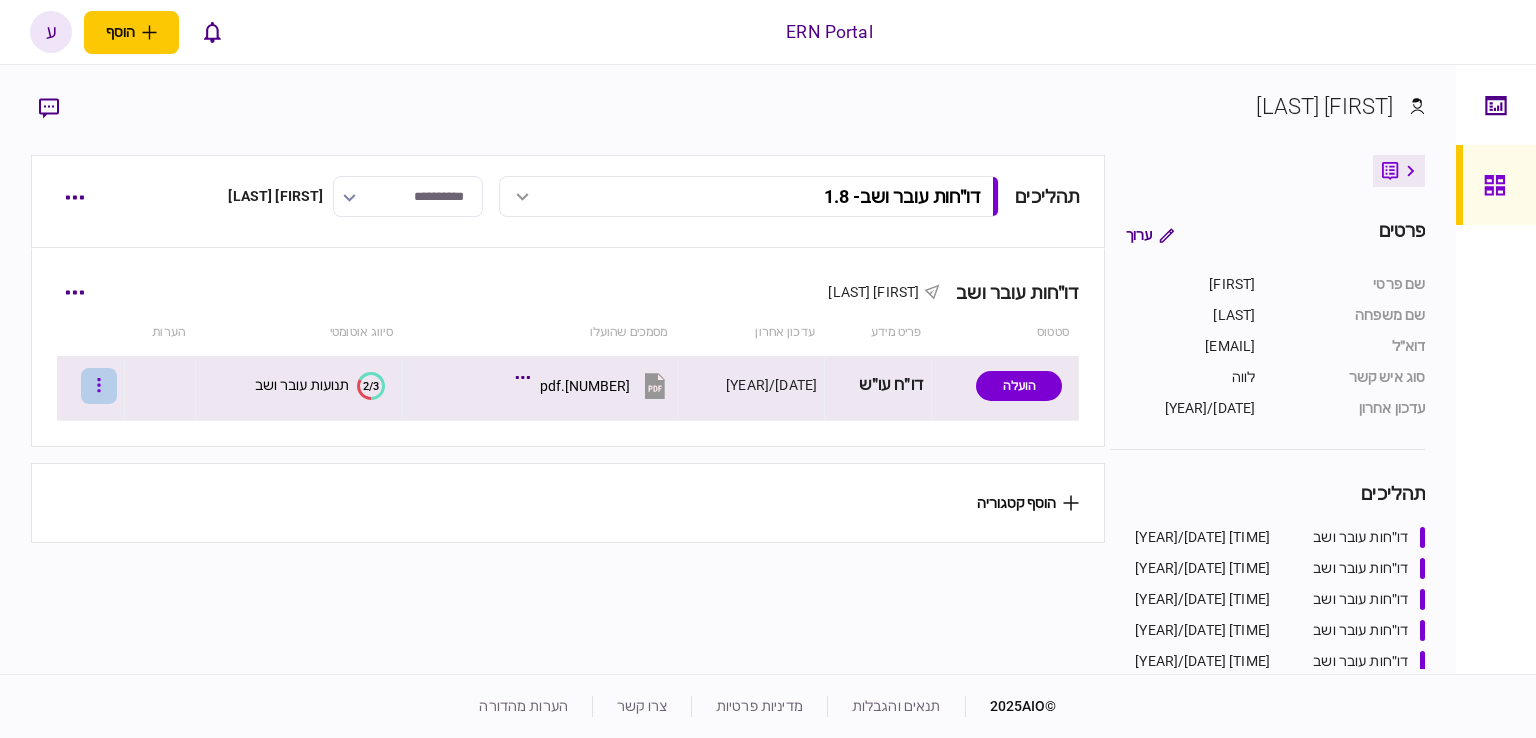 click 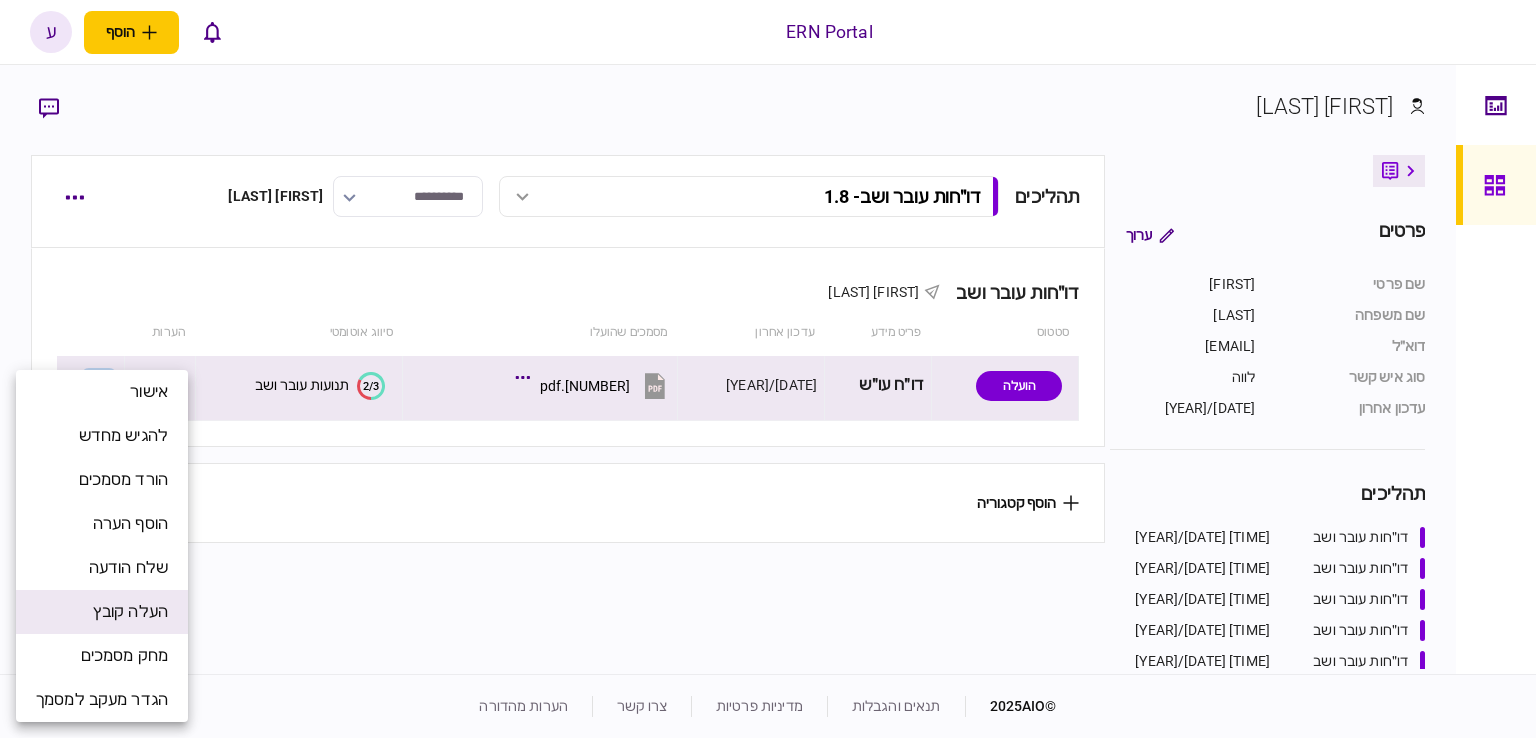 click on "העלה קובץ" at bounding box center (130, 612) 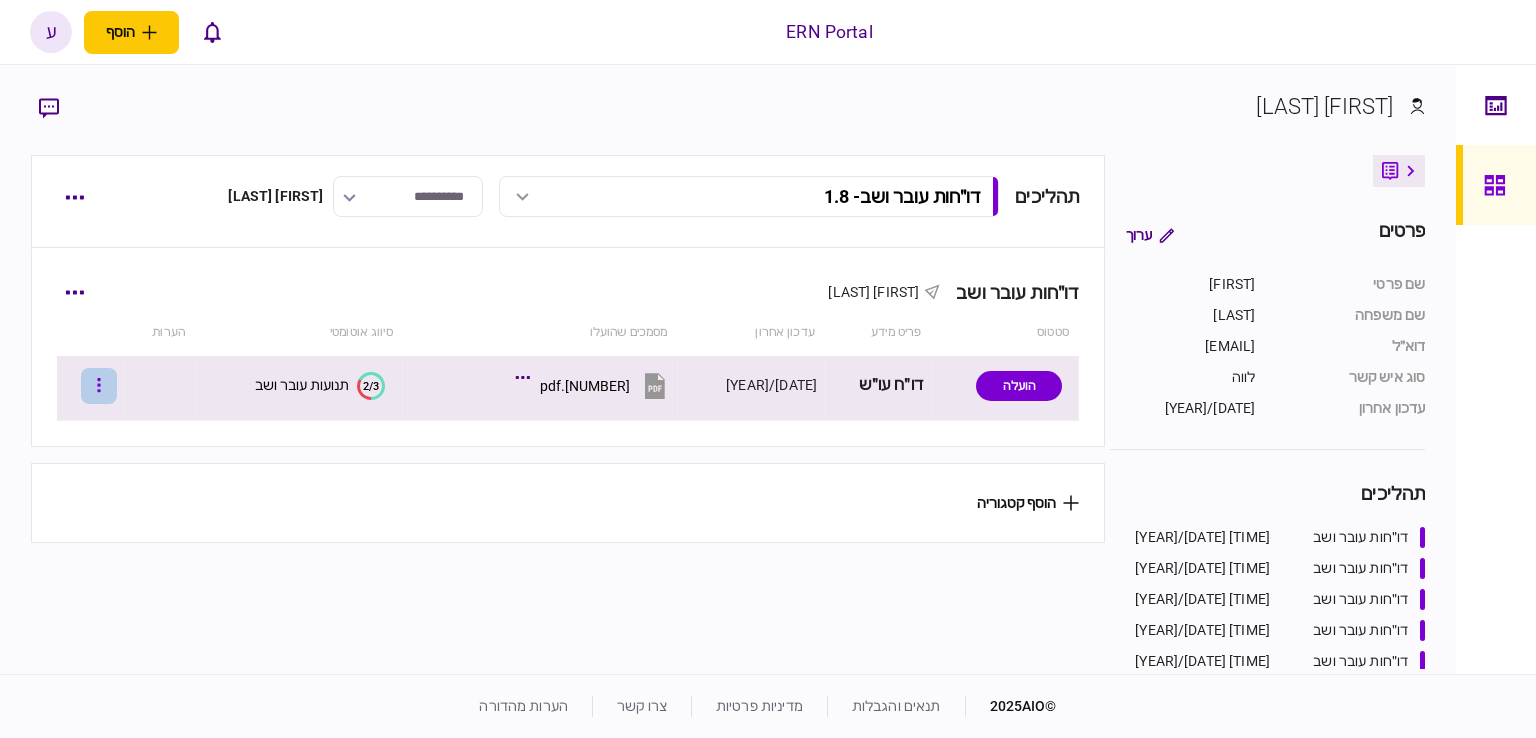 click 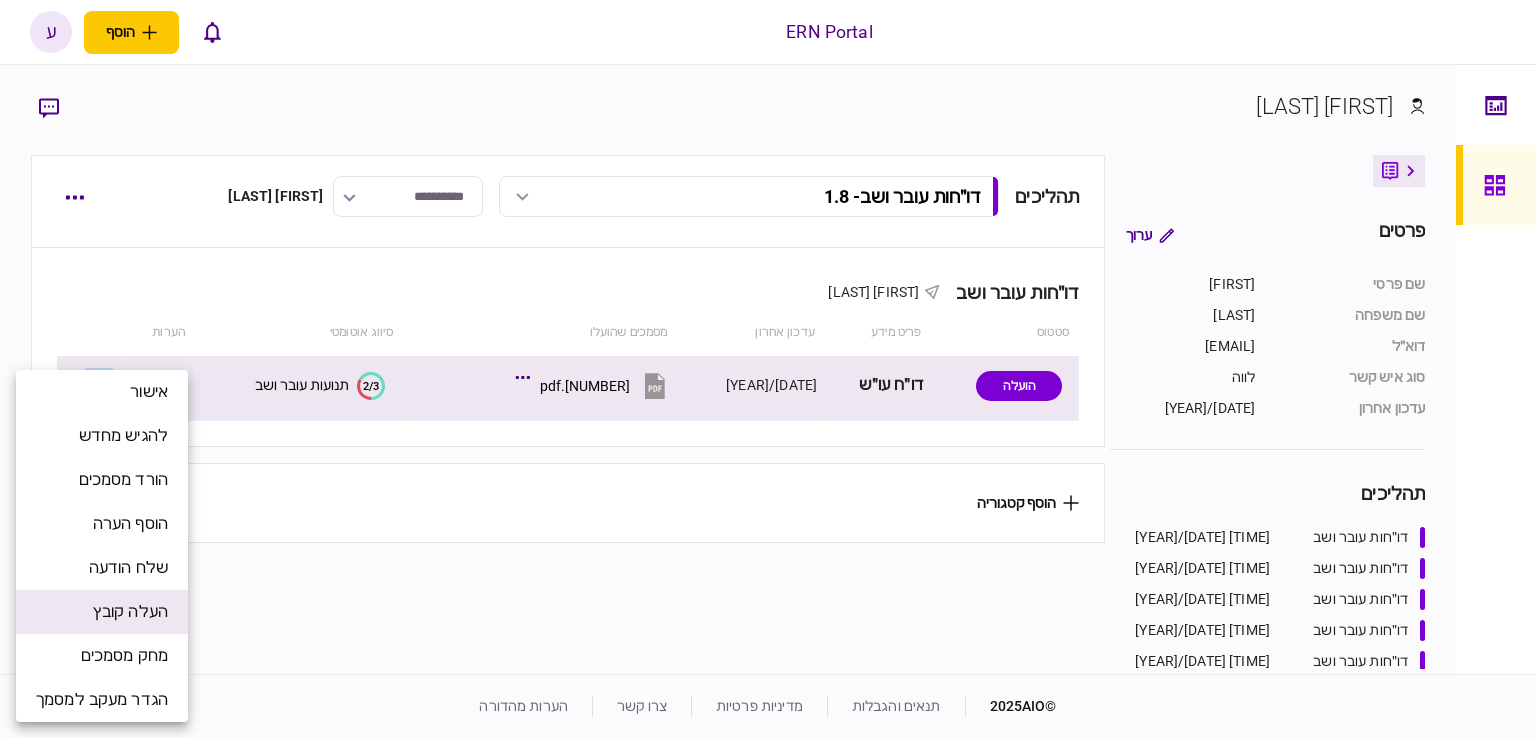 click on "העלה קובץ" at bounding box center [102, 612] 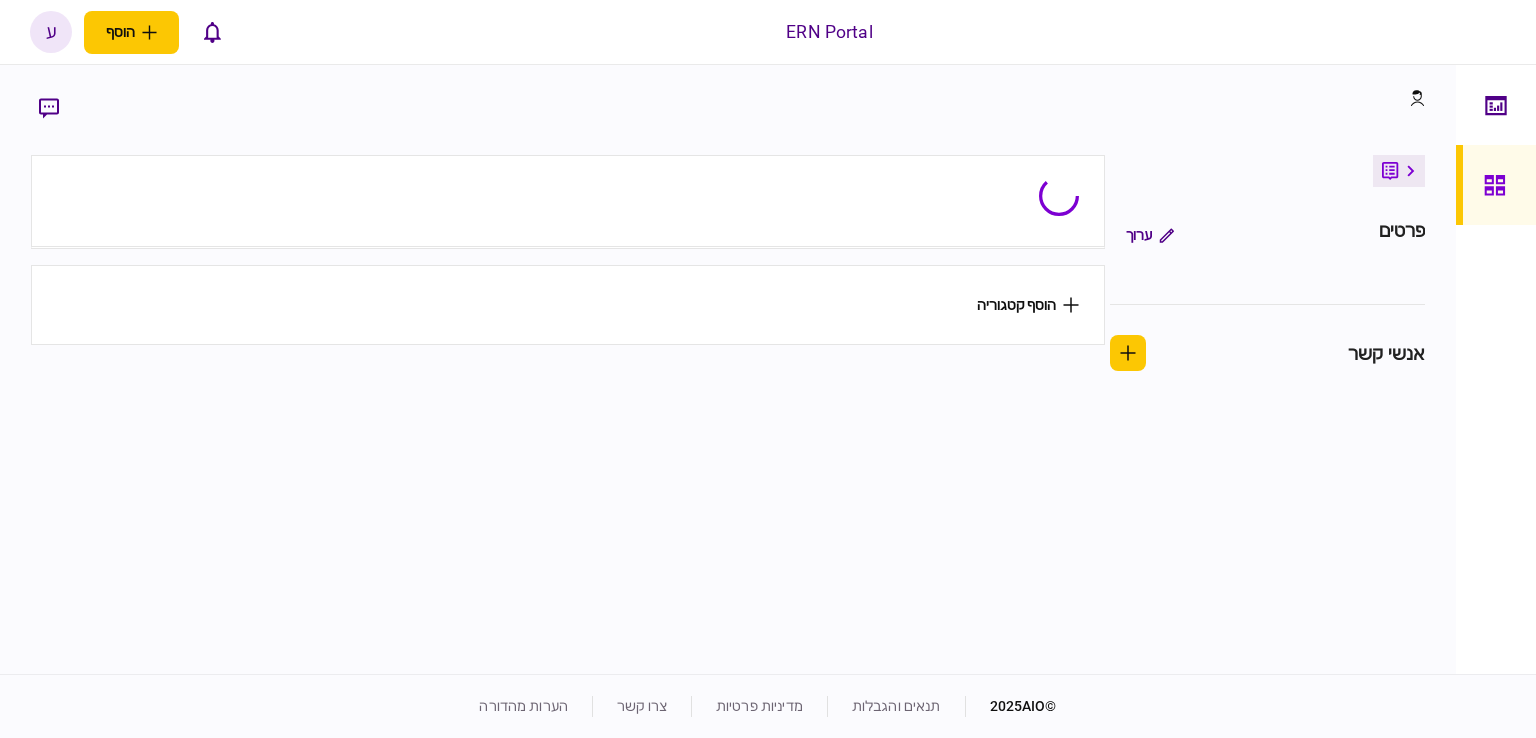 scroll, scrollTop: 0, scrollLeft: 0, axis: both 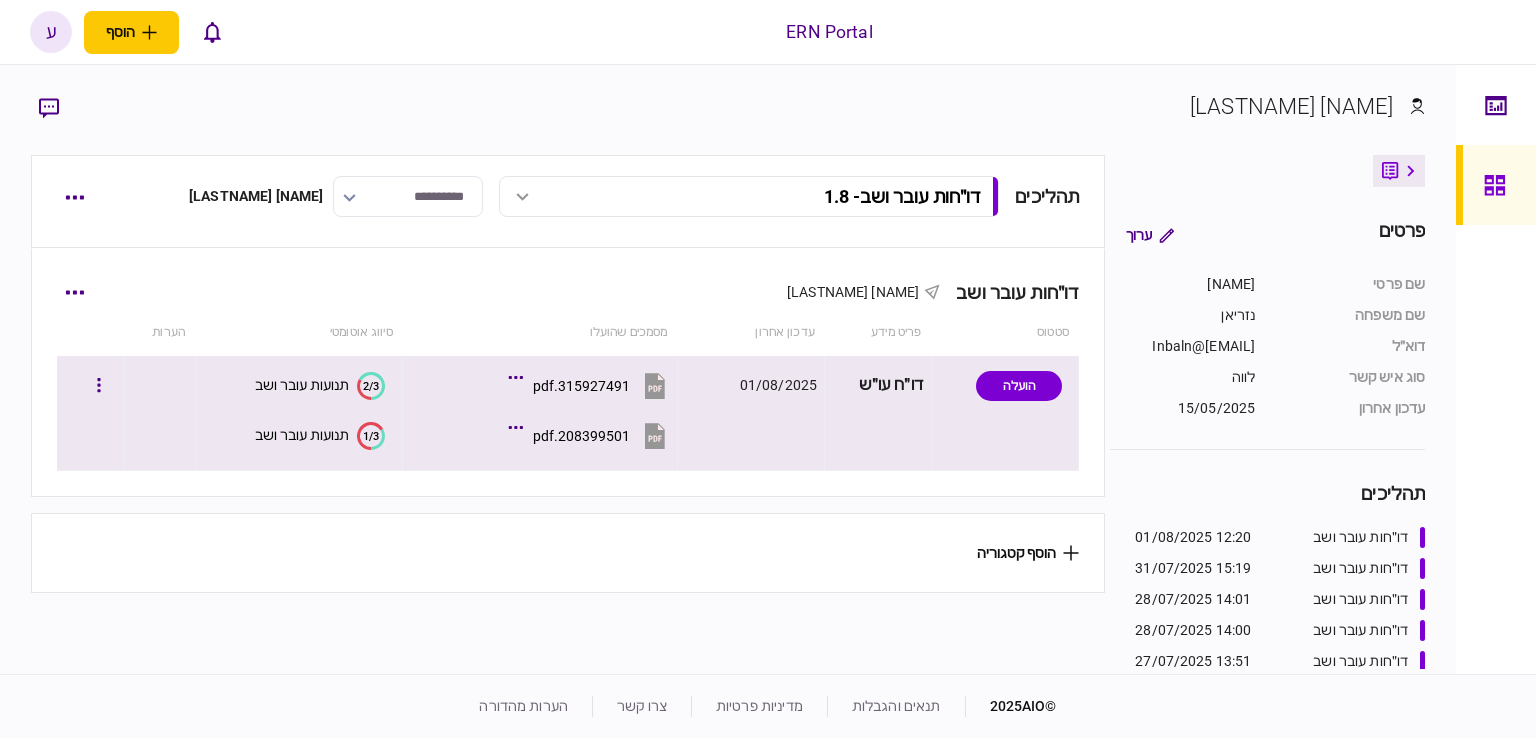 click on "תנועות עובר ושב" at bounding box center [302, 435] 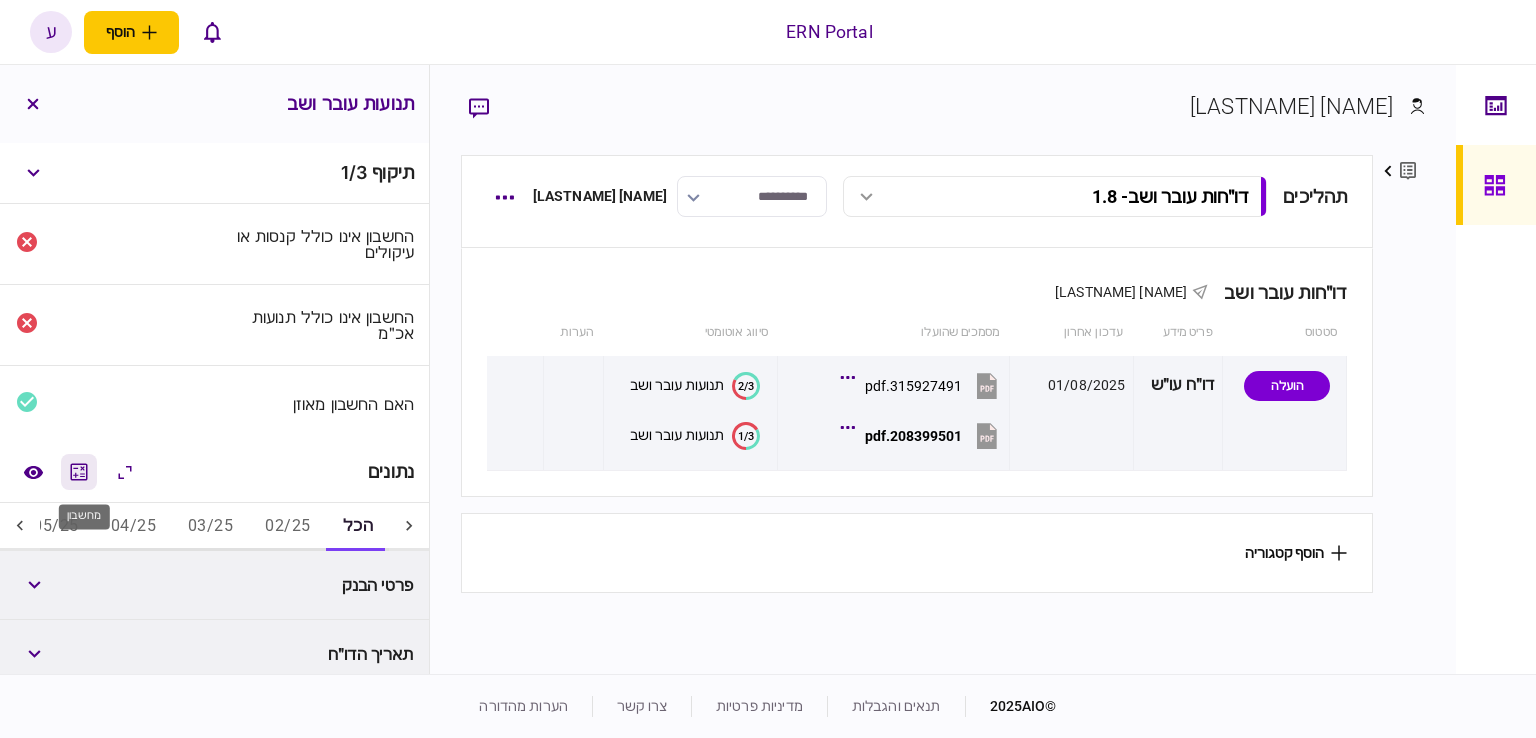 click 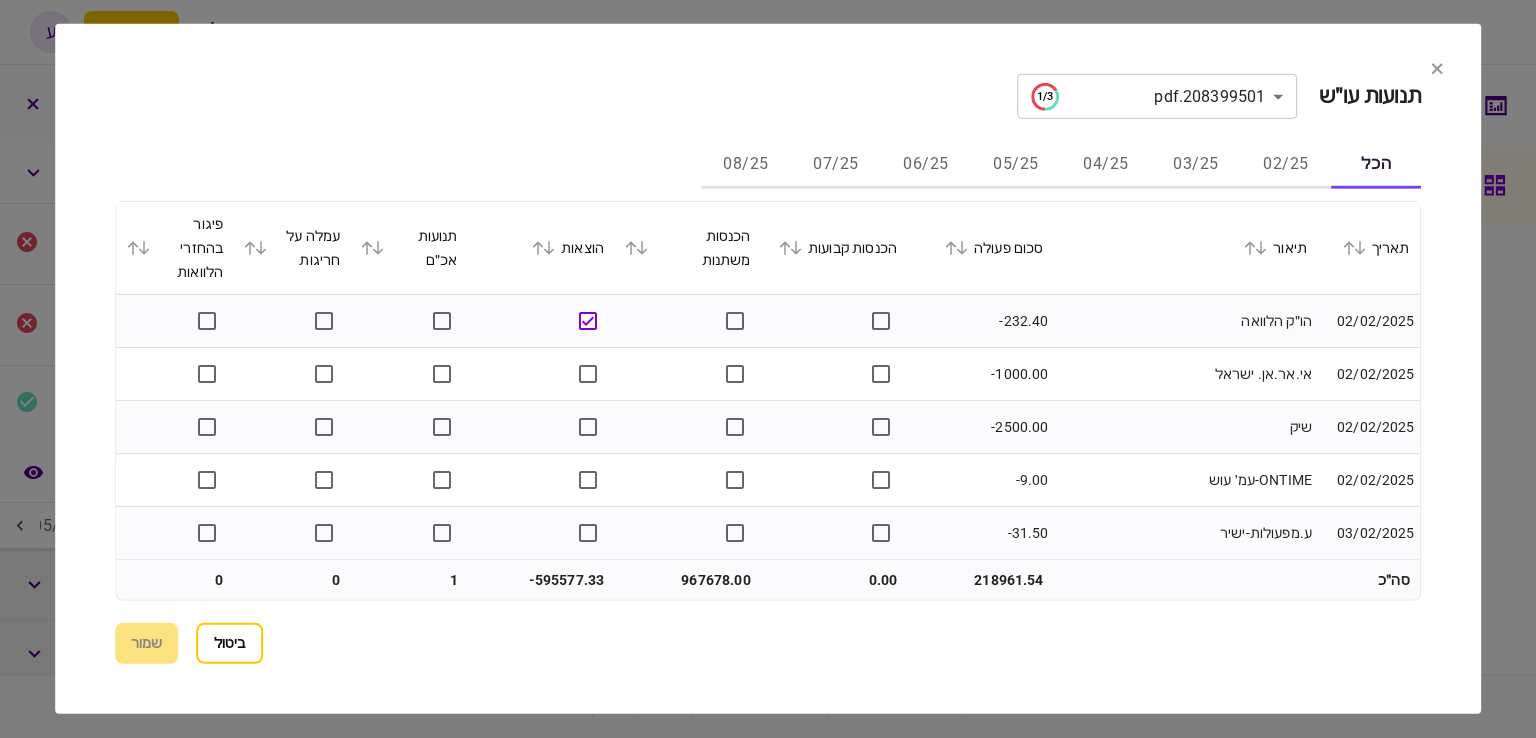 click on "05/25" at bounding box center [1016, 165] 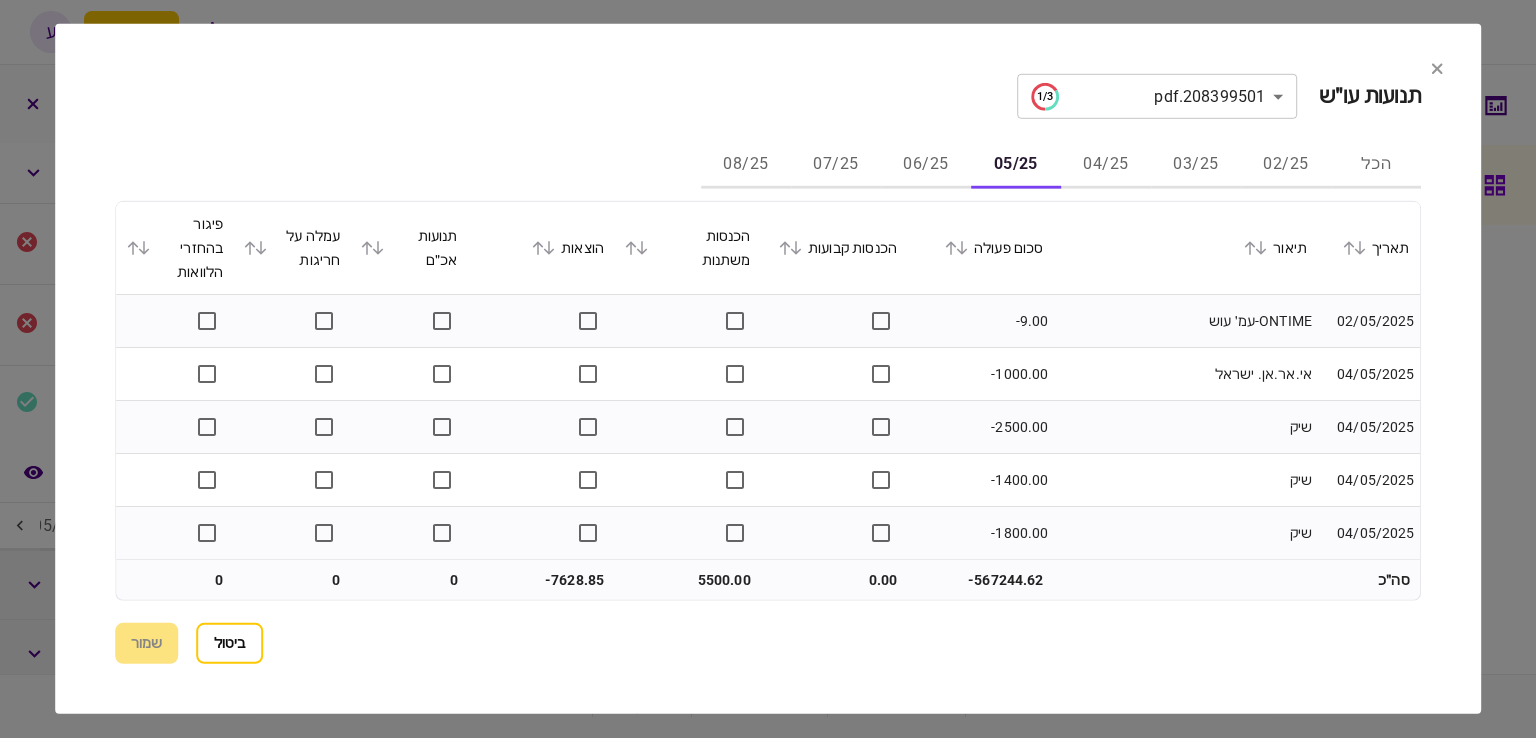 click 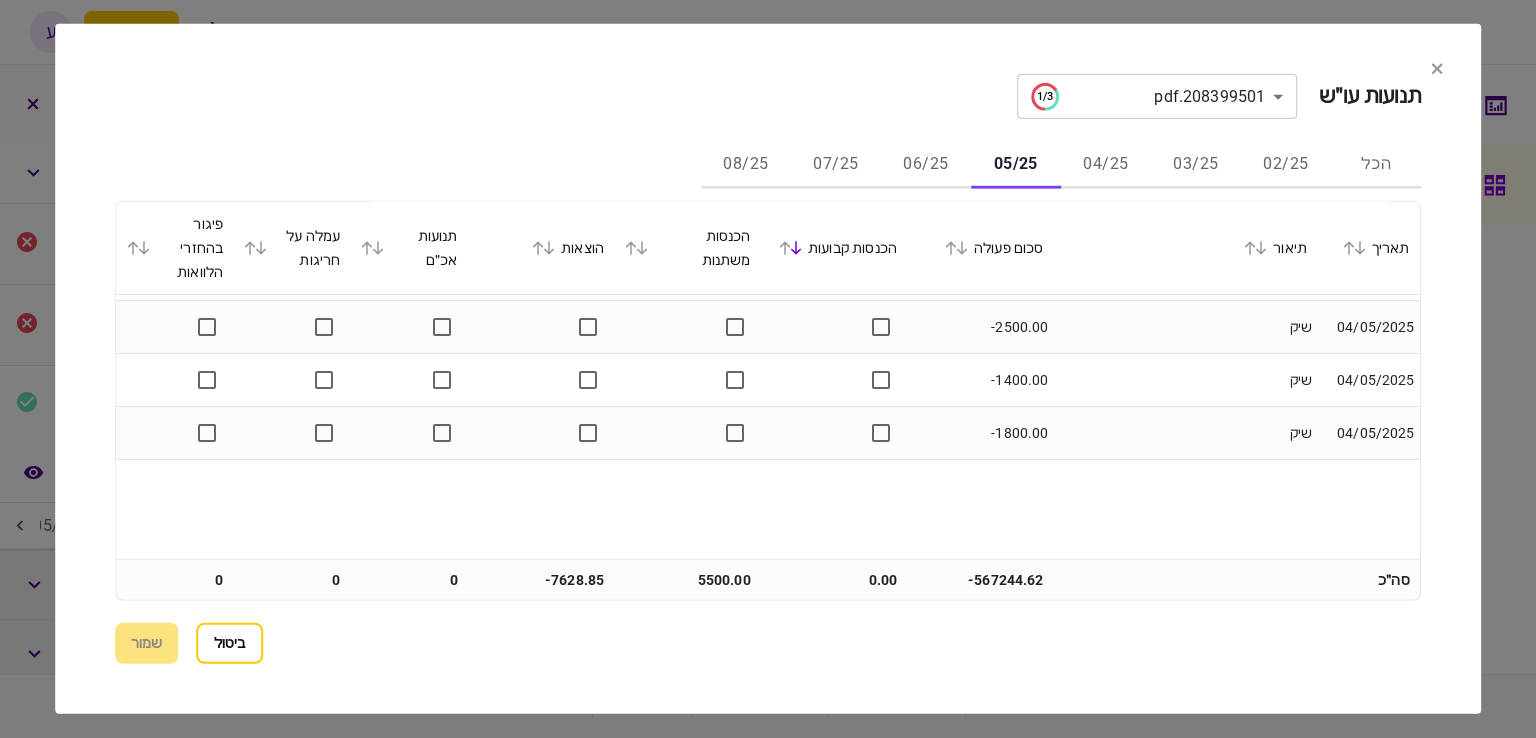 scroll, scrollTop: 0, scrollLeft: 0, axis: both 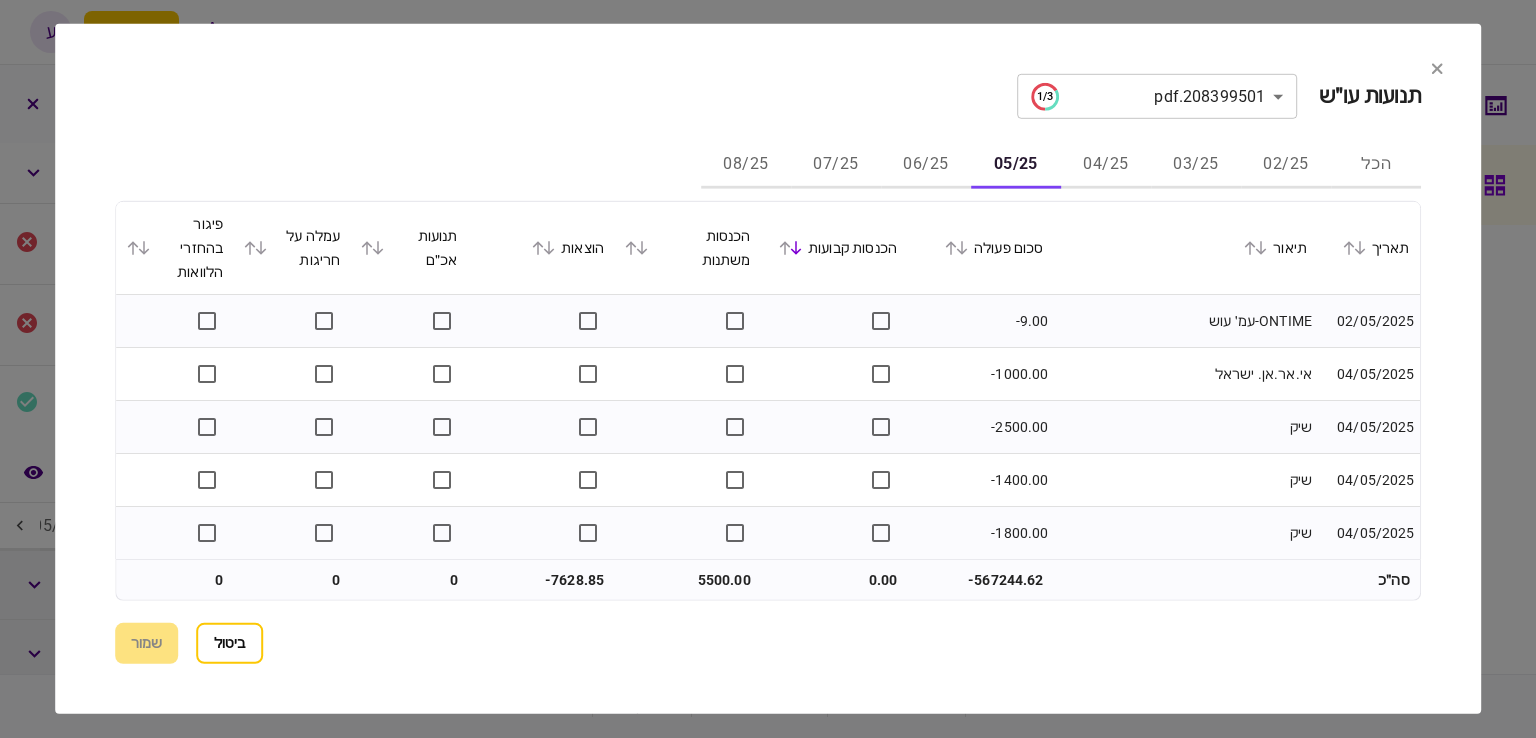 click 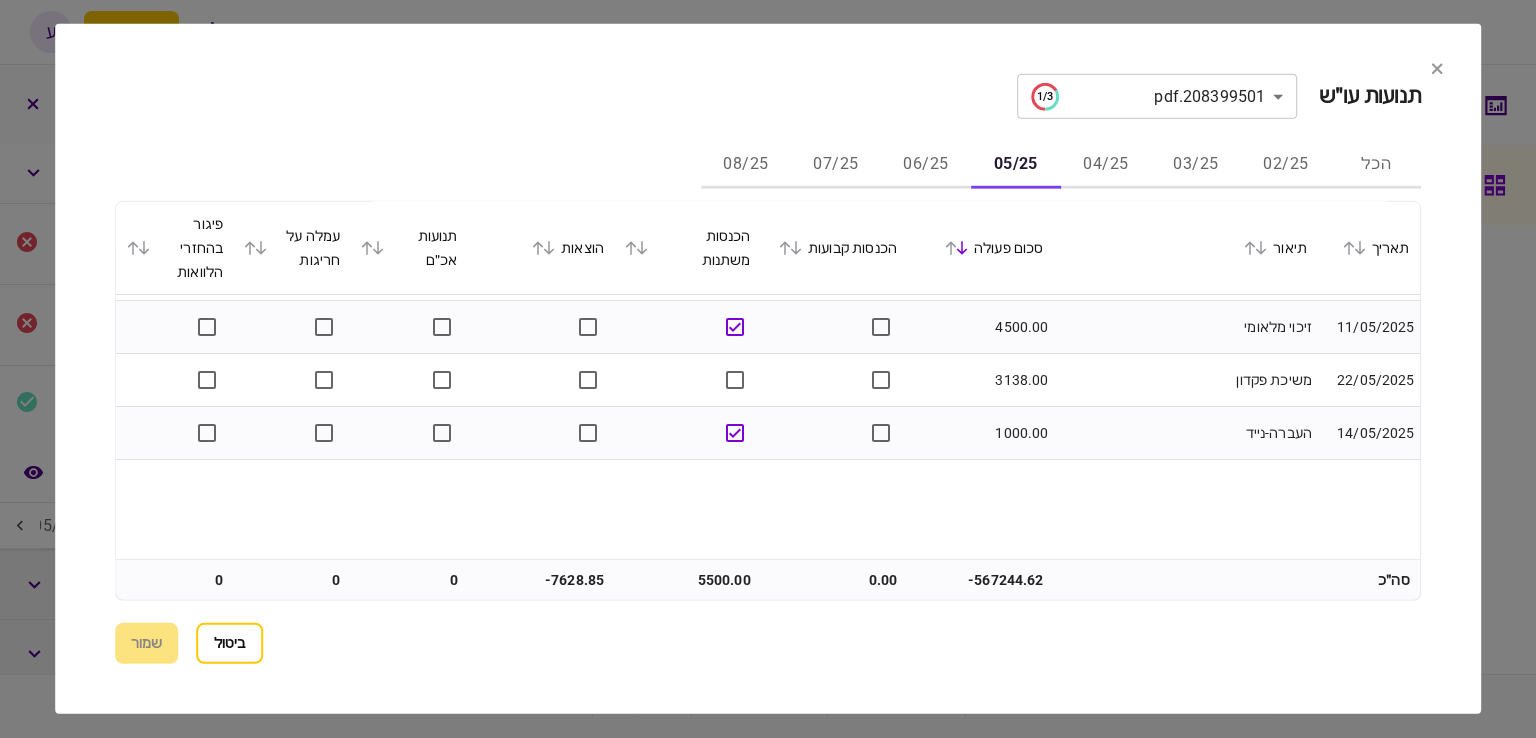 scroll, scrollTop: 0, scrollLeft: 0, axis: both 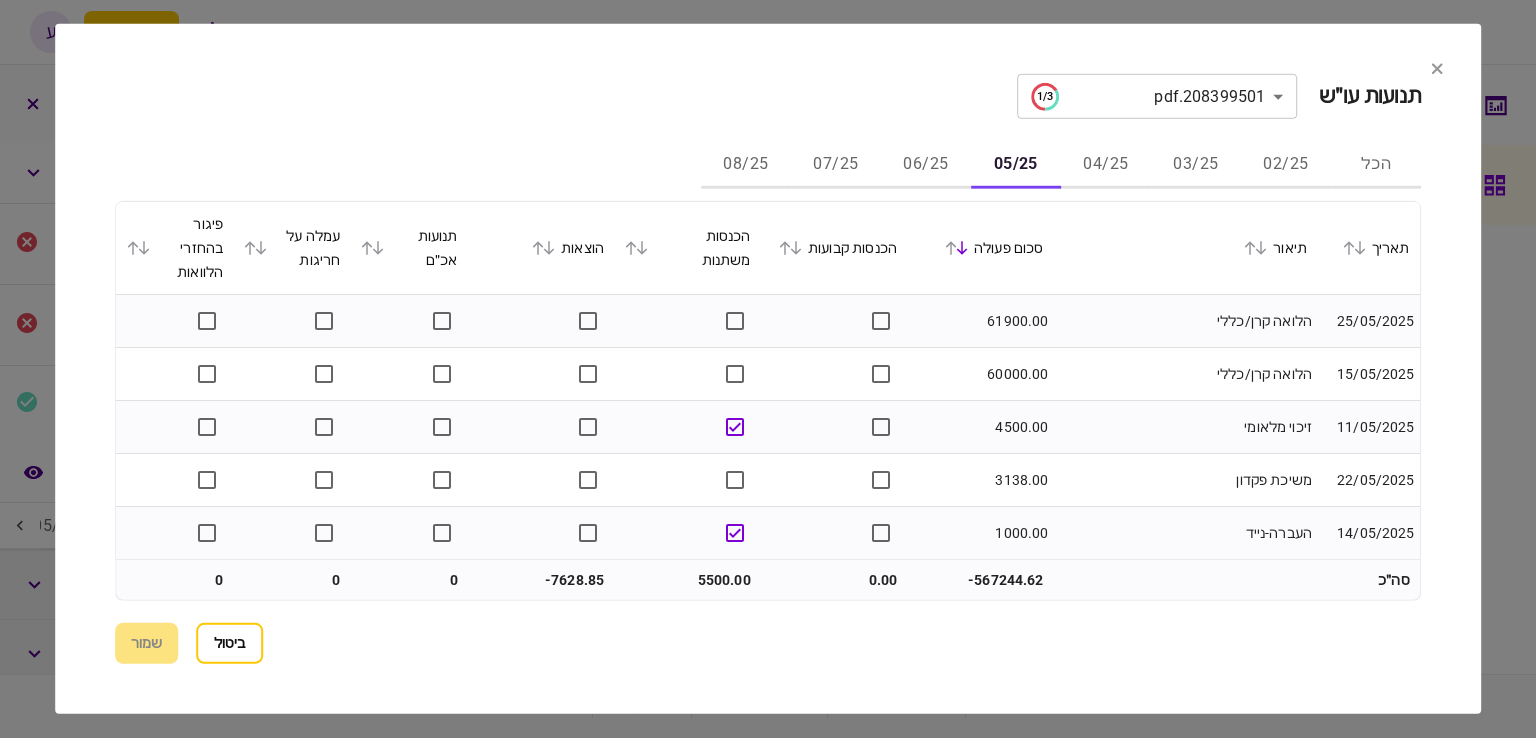 click on "תאריך" at bounding box center (1368, 248) 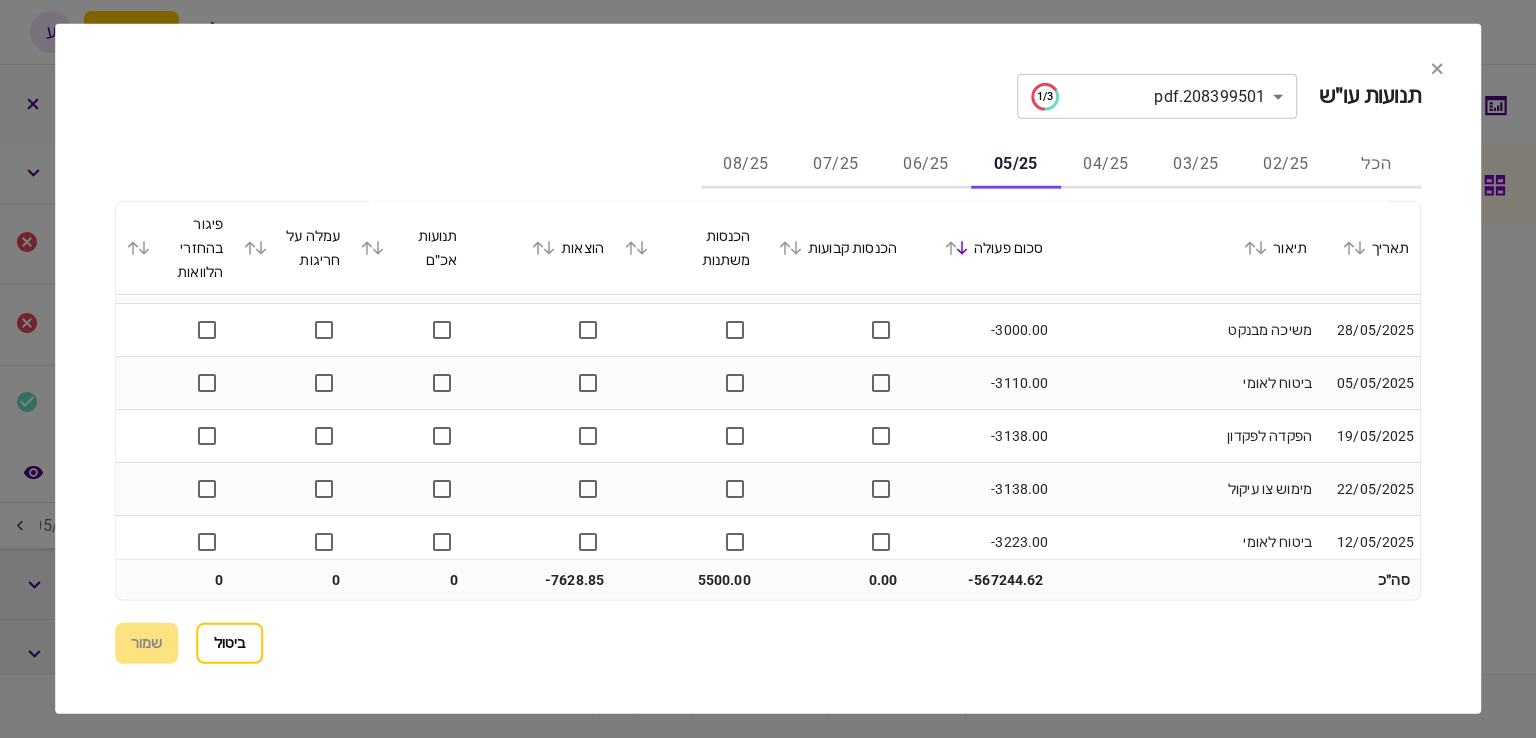 scroll, scrollTop: 2900, scrollLeft: 0, axis: vertical 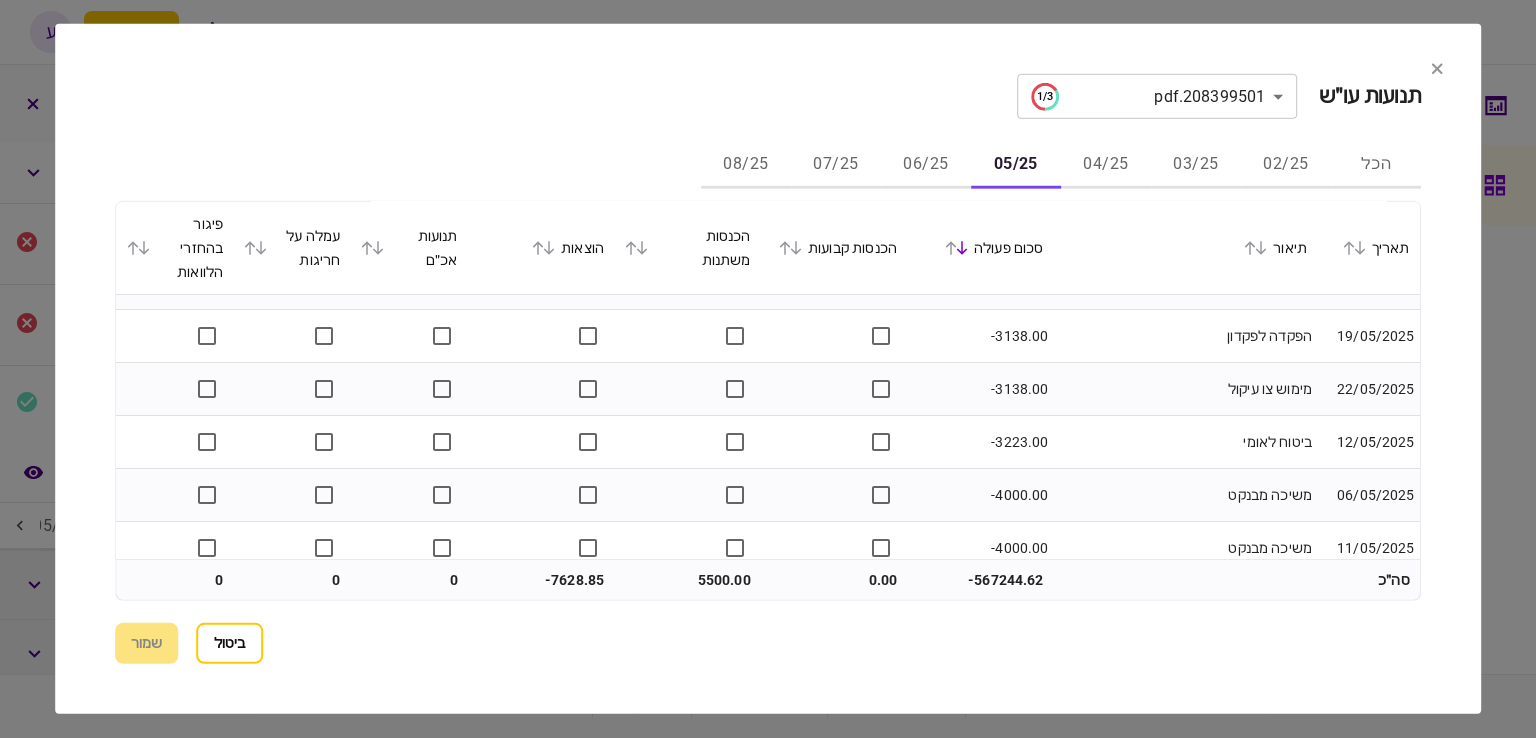 click on "**********" at bounding box center (768, 369) 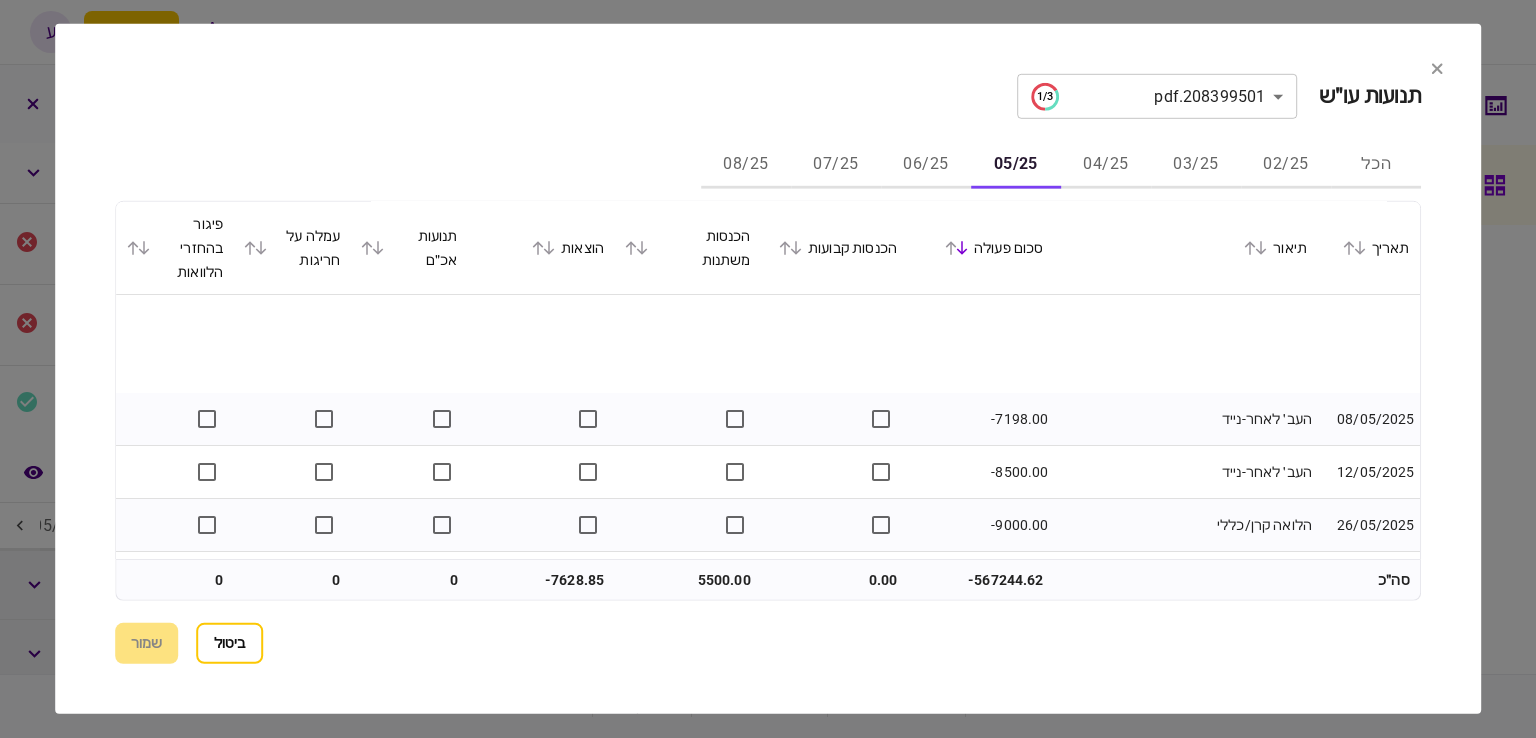 scroll, scrollTop: 3548, scrollLeft: 0, axis: vertical 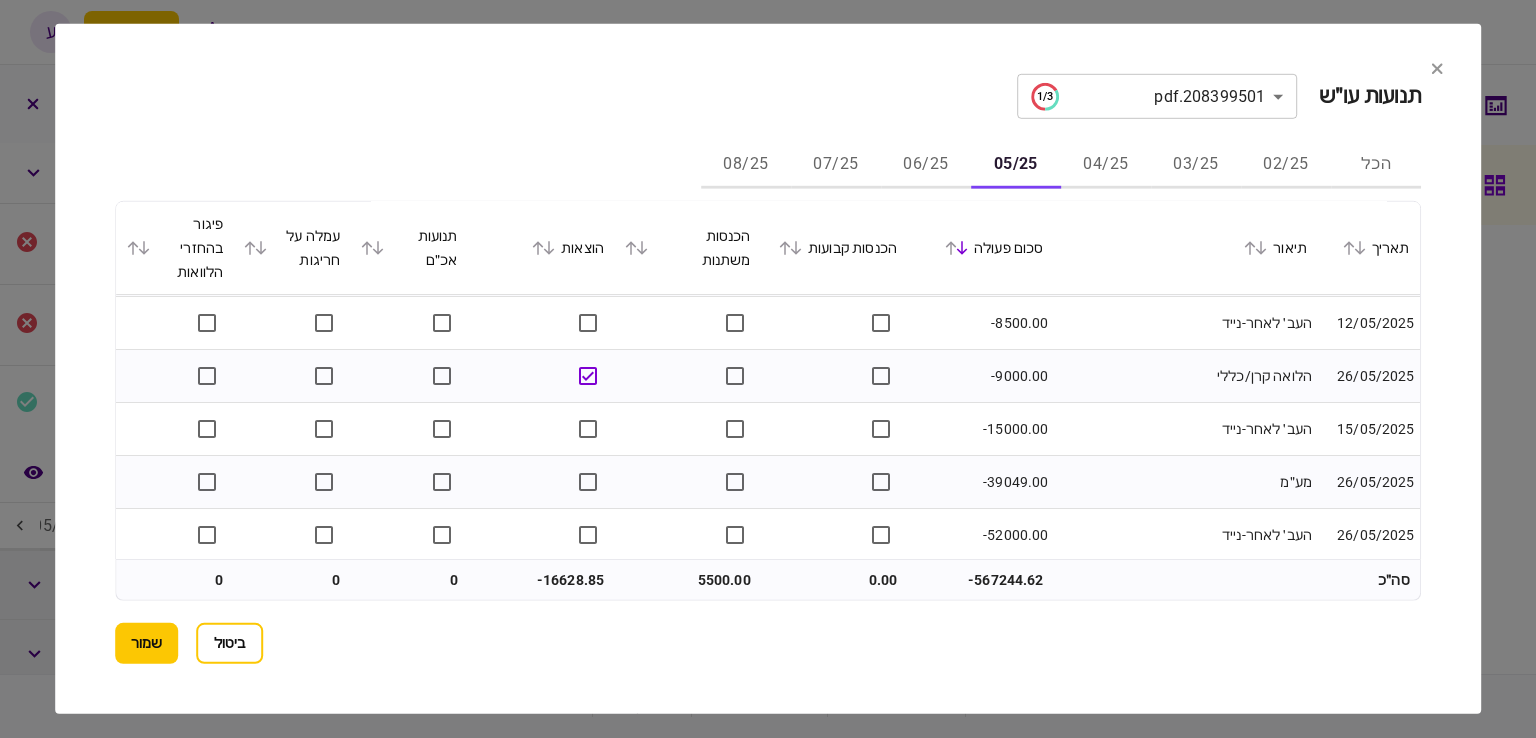 click on "06/25" at bounding box center (926, 165) 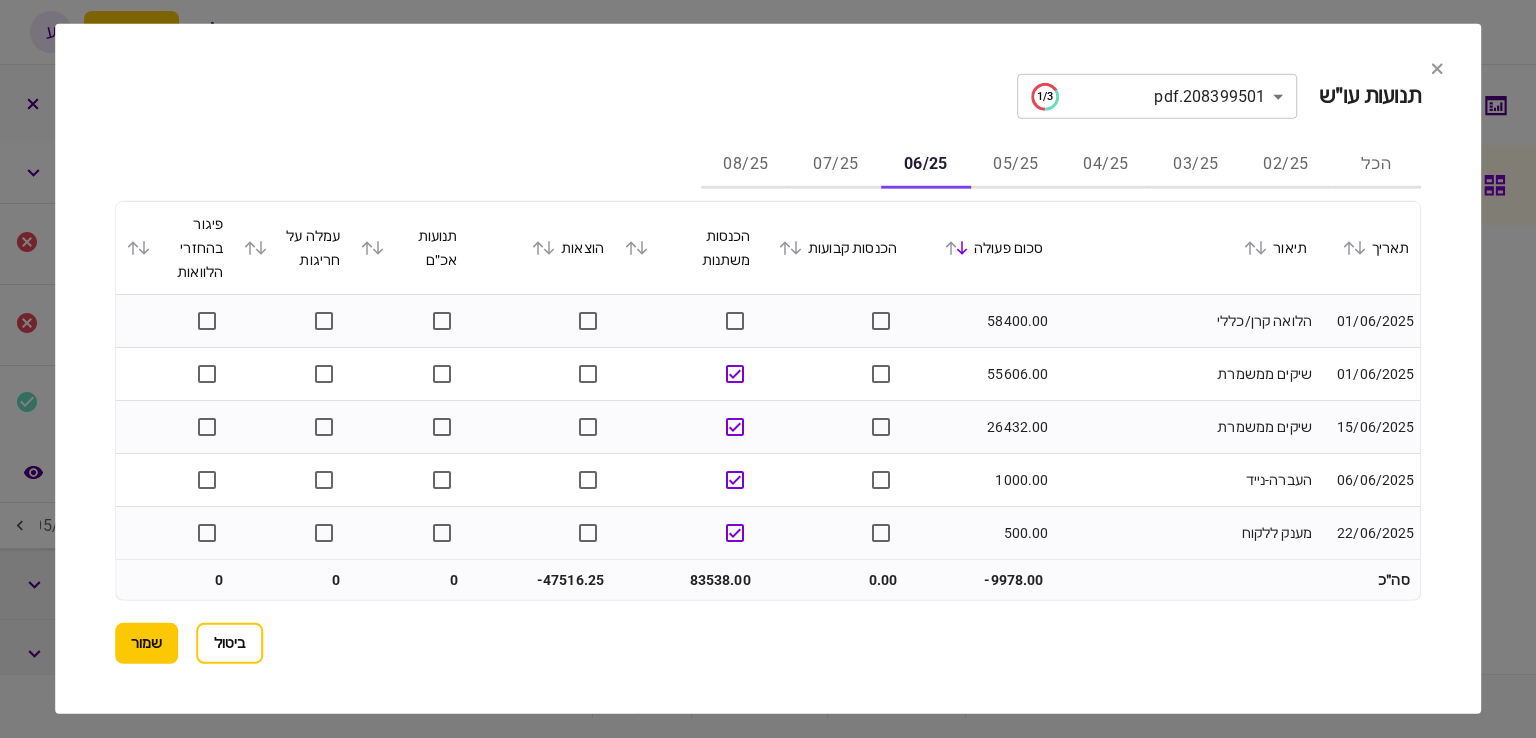 click on "**********" at bounding box center [768, 369] 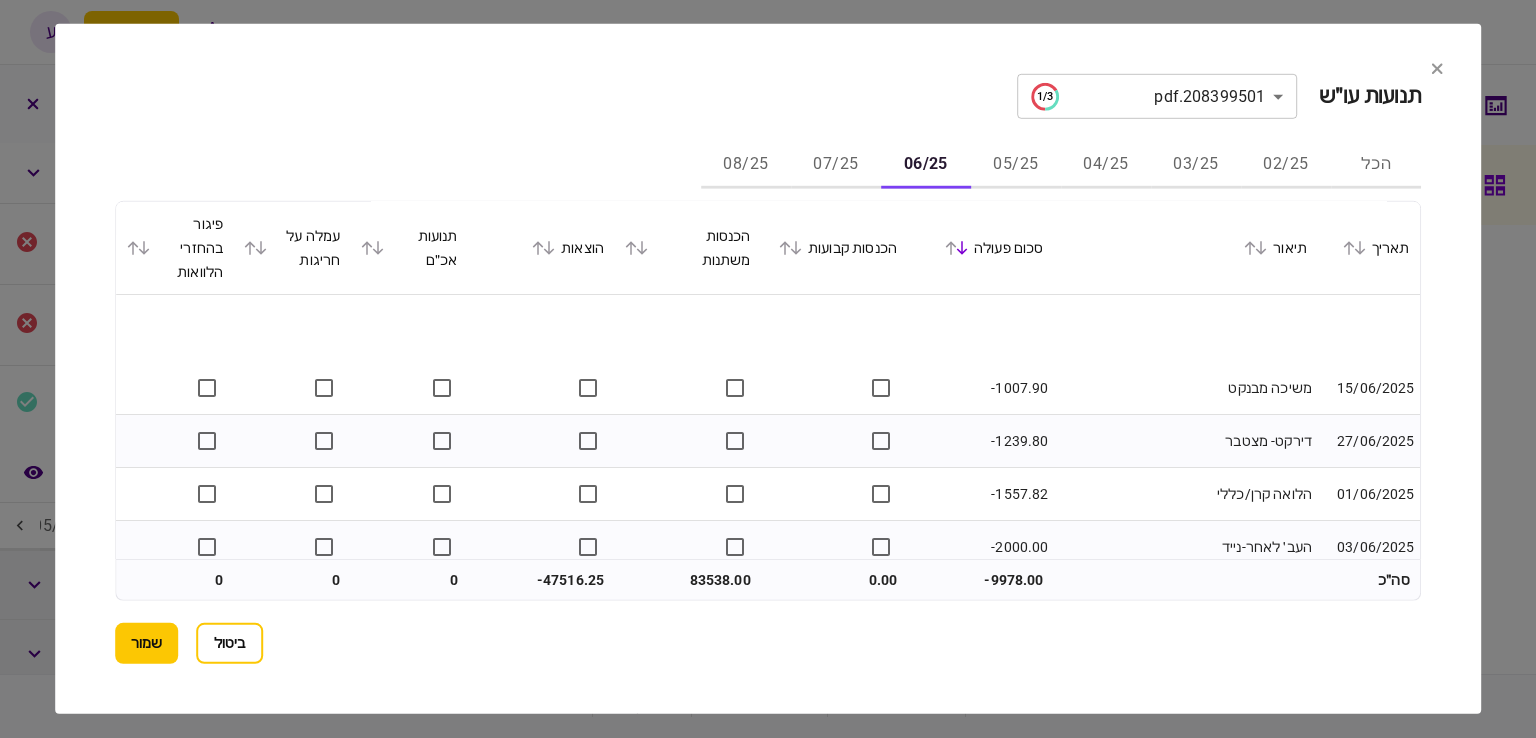 scroll, scrollTop: 2100, scrollLeft: 0, axis: vertical 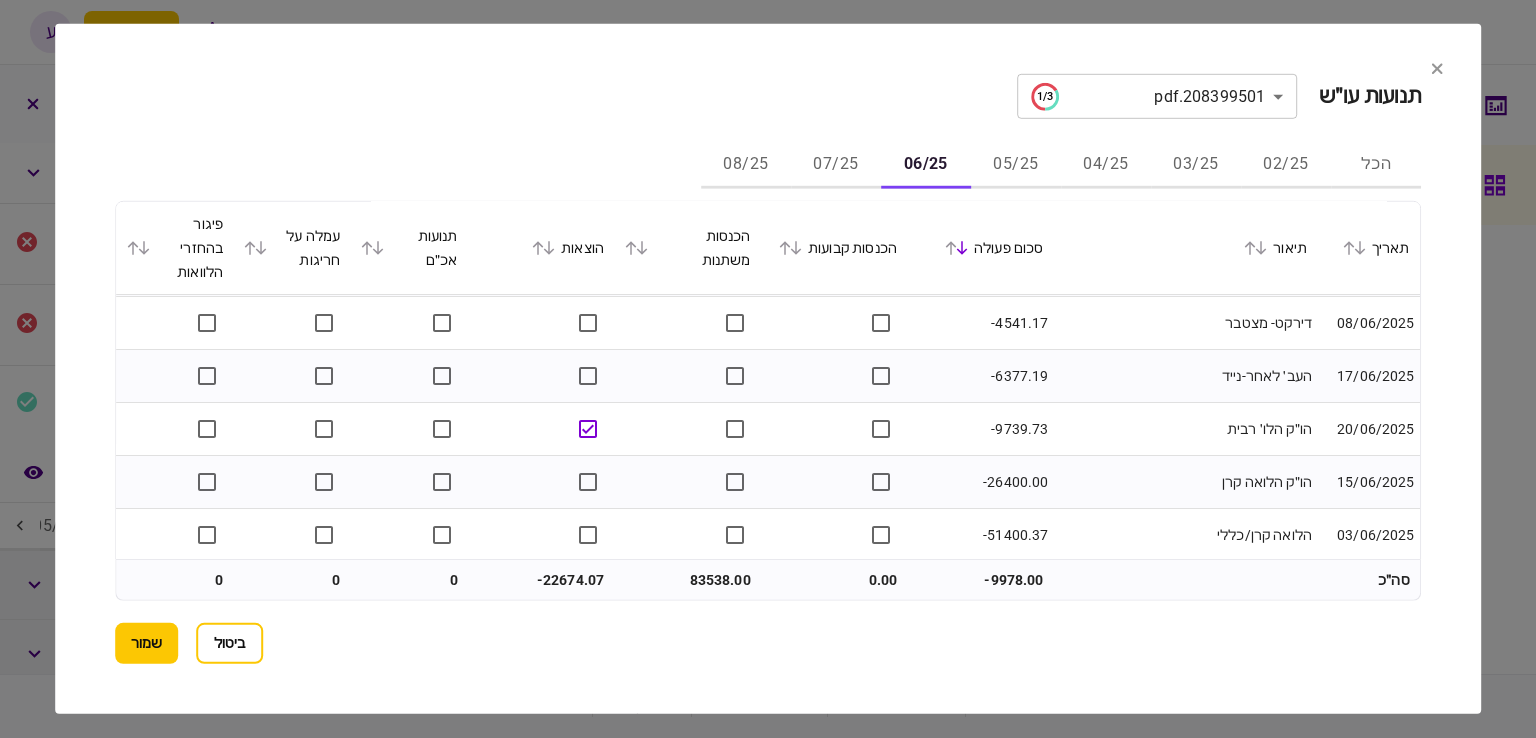 click on "**********" at bounding box center [768, 369] 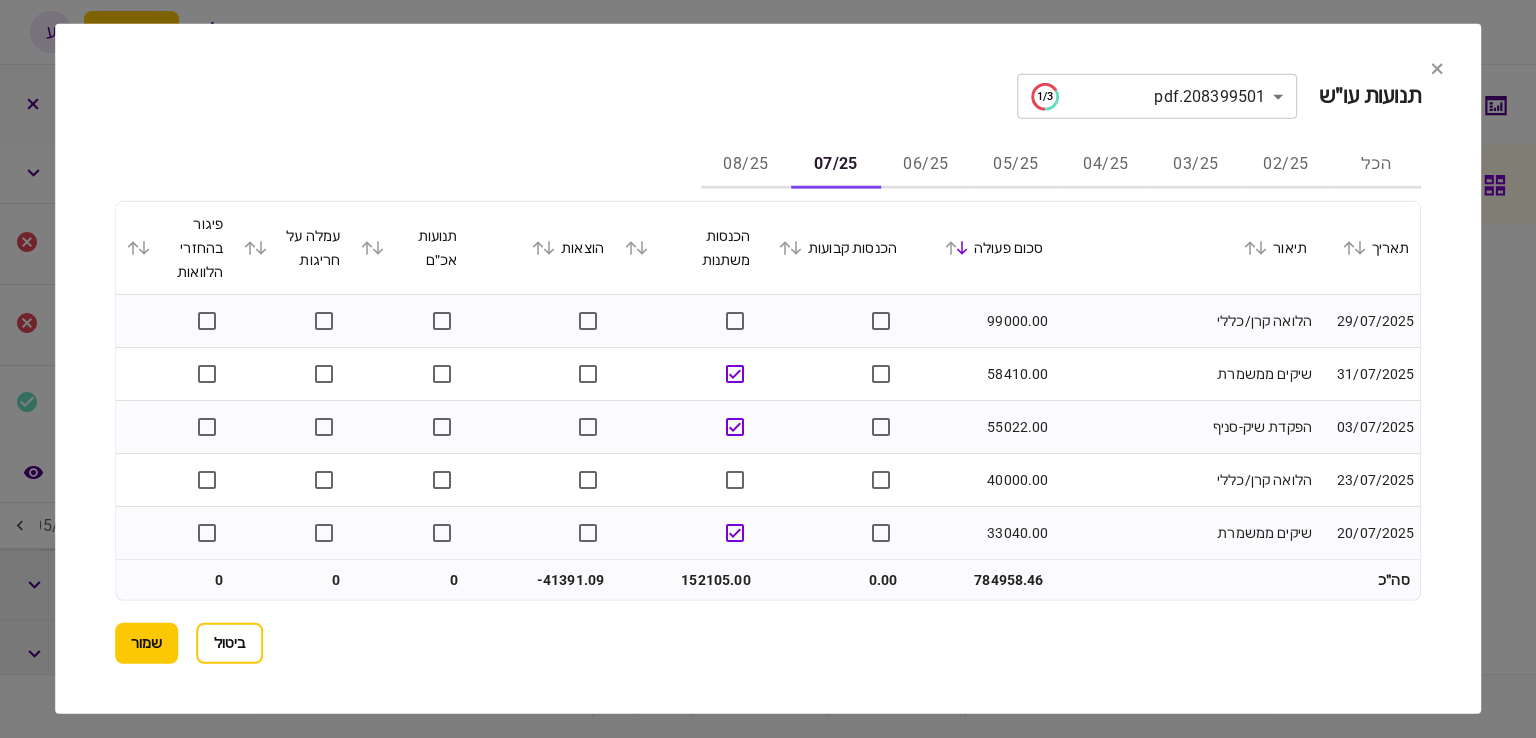 click on "תאריך" at bounding box center [1368, 248] 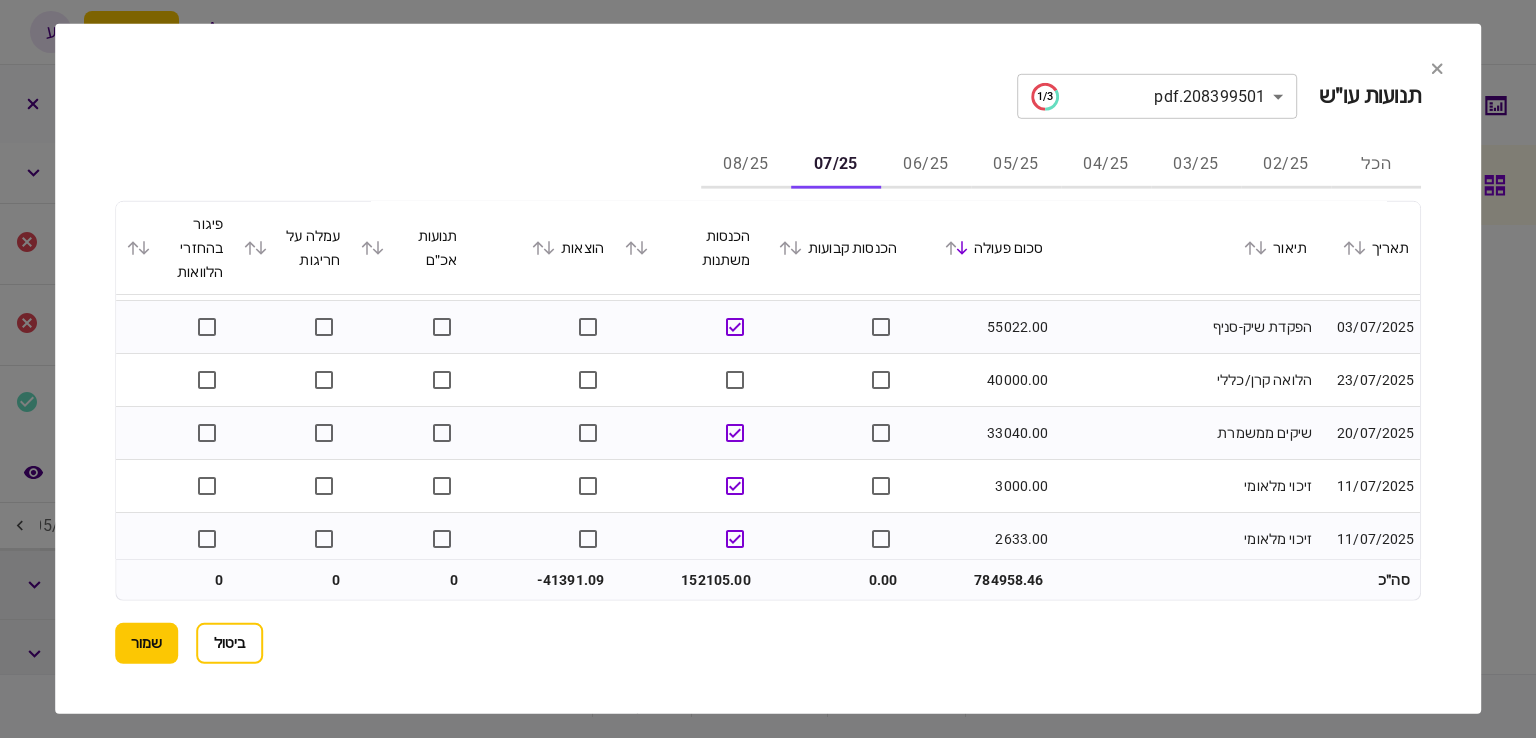 click on "**********" at bounding box center [768, 369] 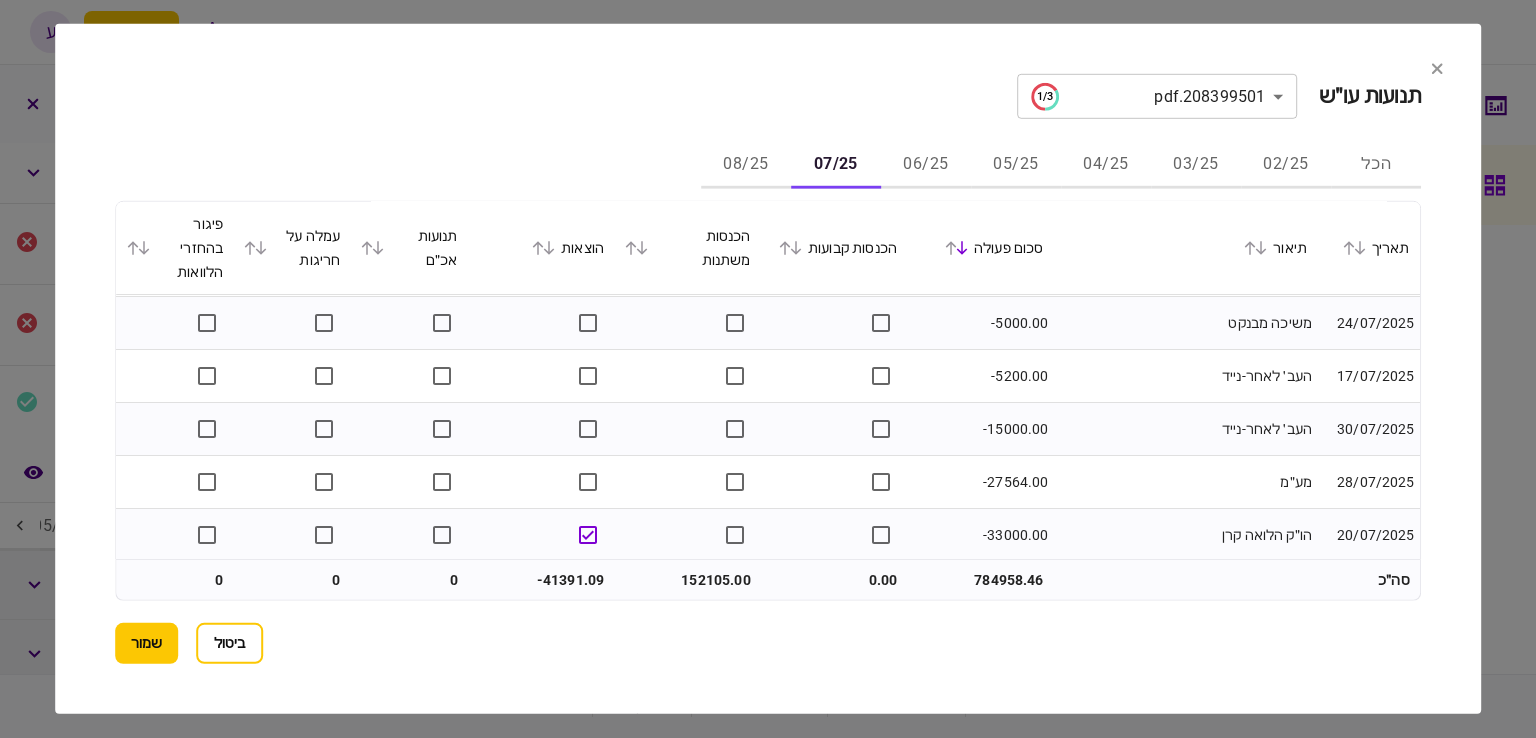 scroll, scrollTop: 3284, scrollLeft: 0, axis: vertical 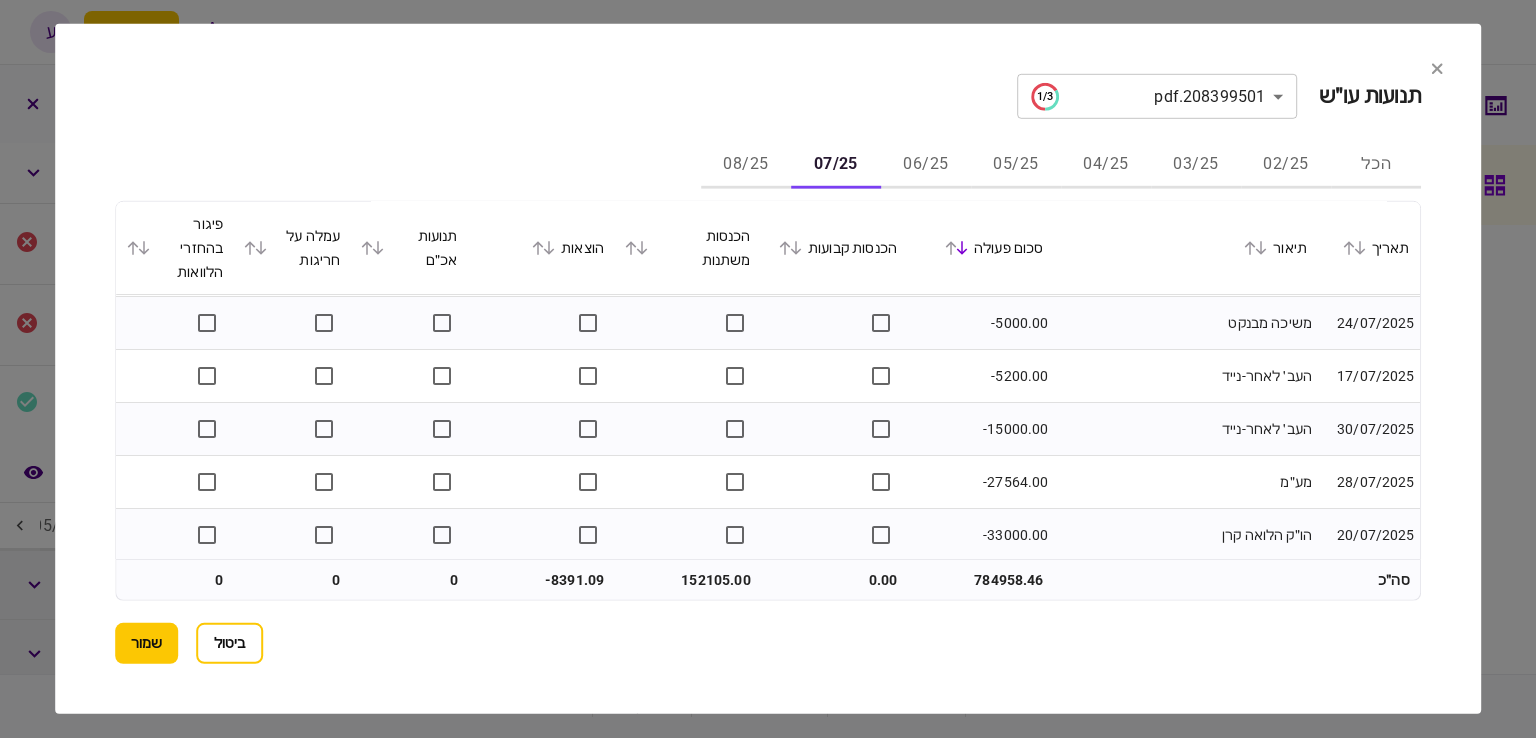 click on "**********" at bounding box center (768, 369) 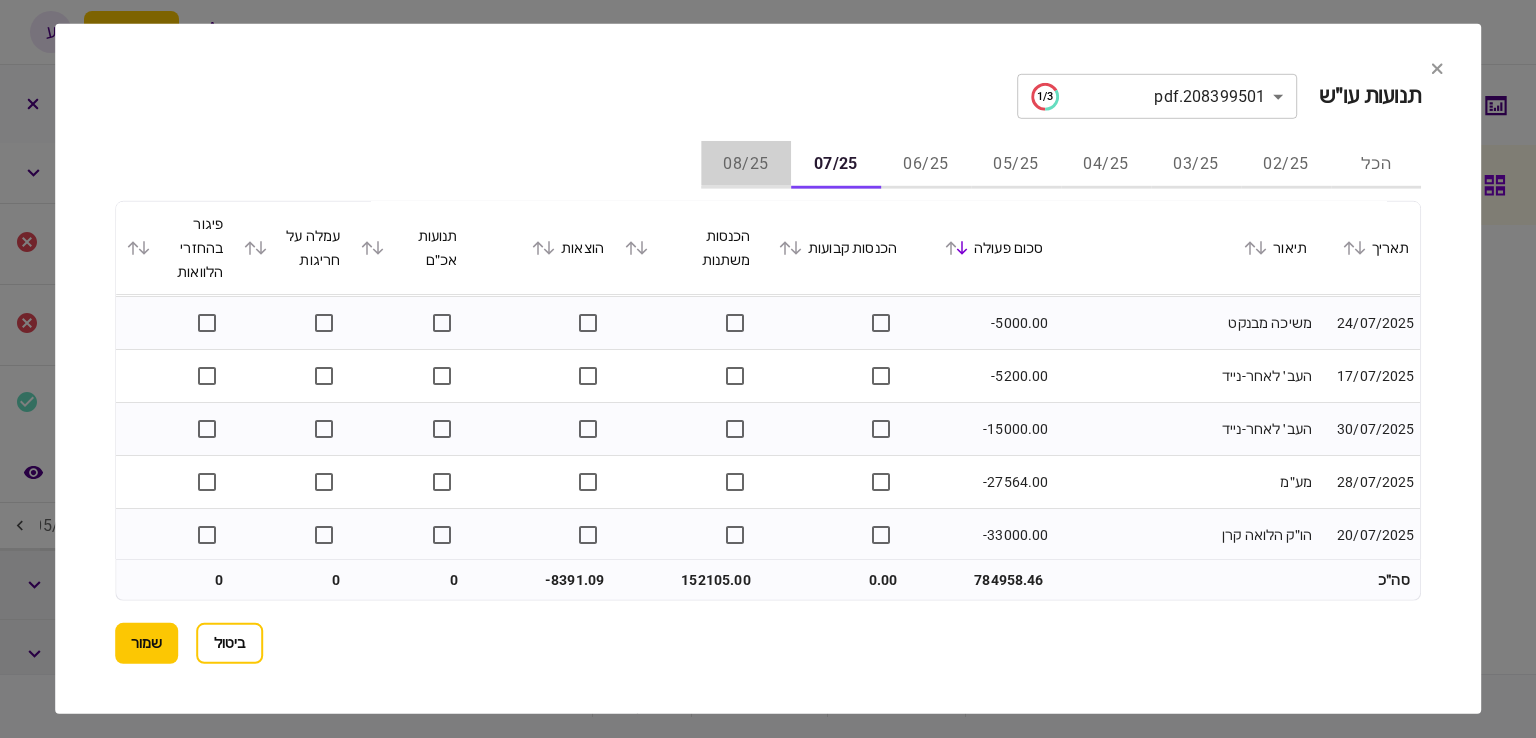 click on "08/25" at bounding box center [746, 165] 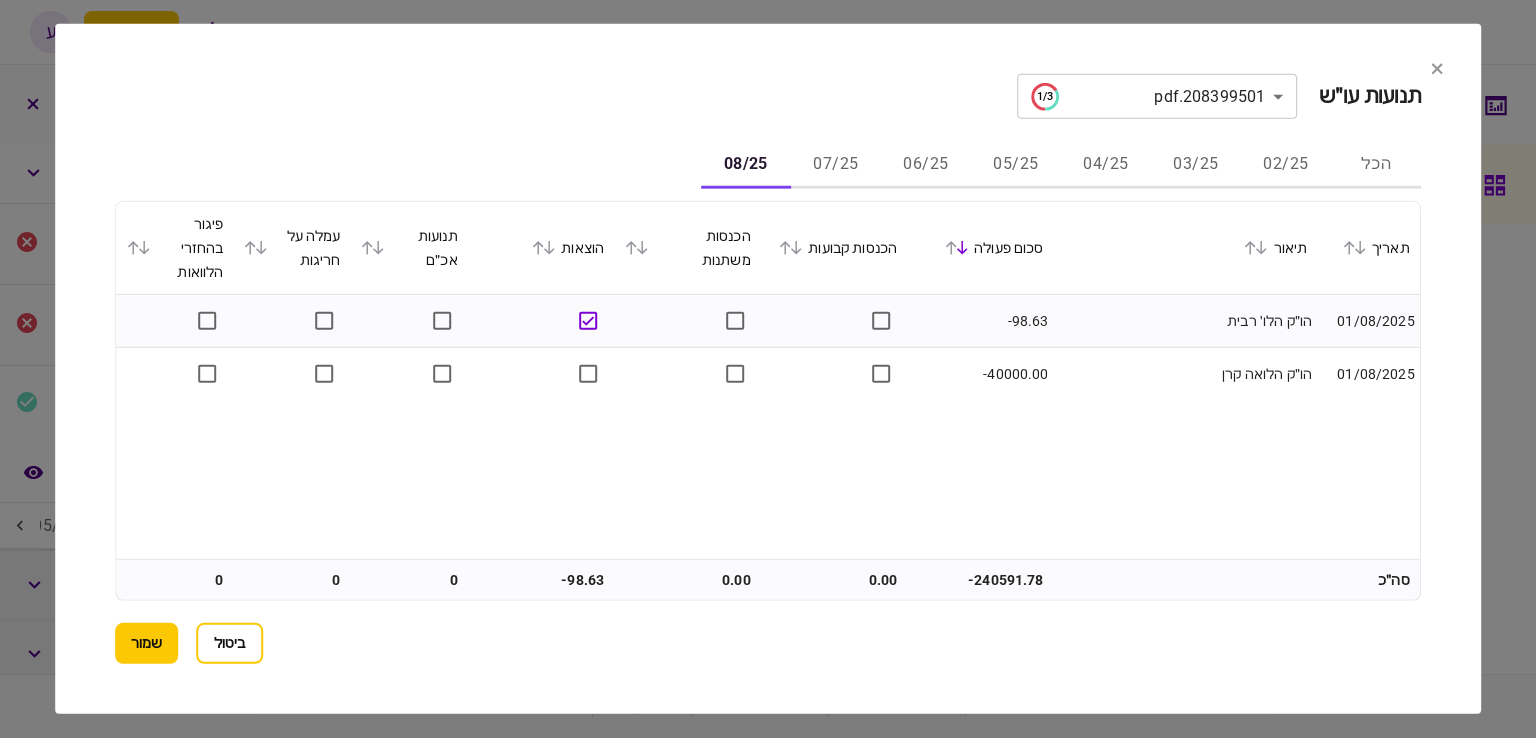 drag, startPoint x: 1423, startPoint y: 374, endPoint x: 1108, endPoint y: 496, distance: 337.80023 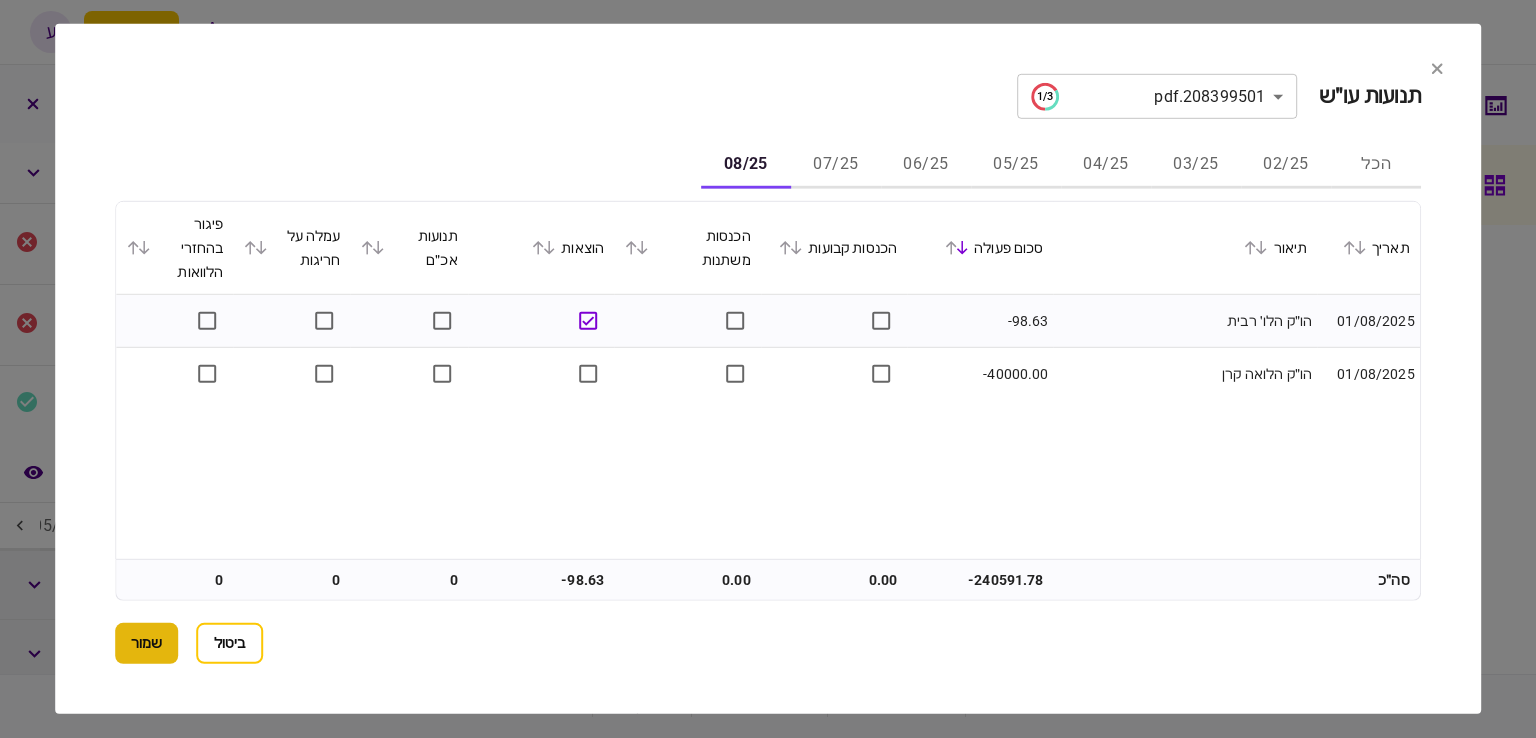 click on "שמור" at bounding box center (146, 643) 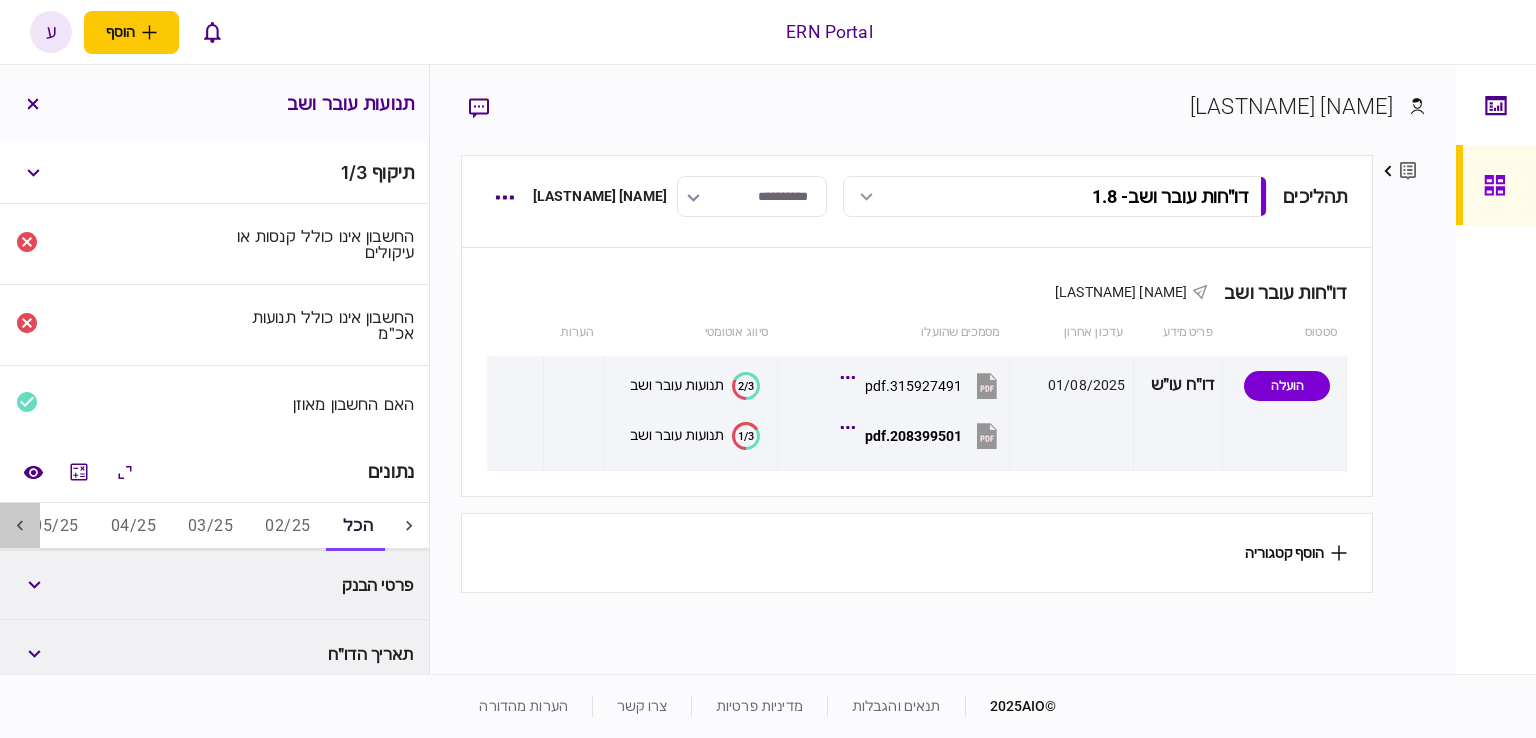 click 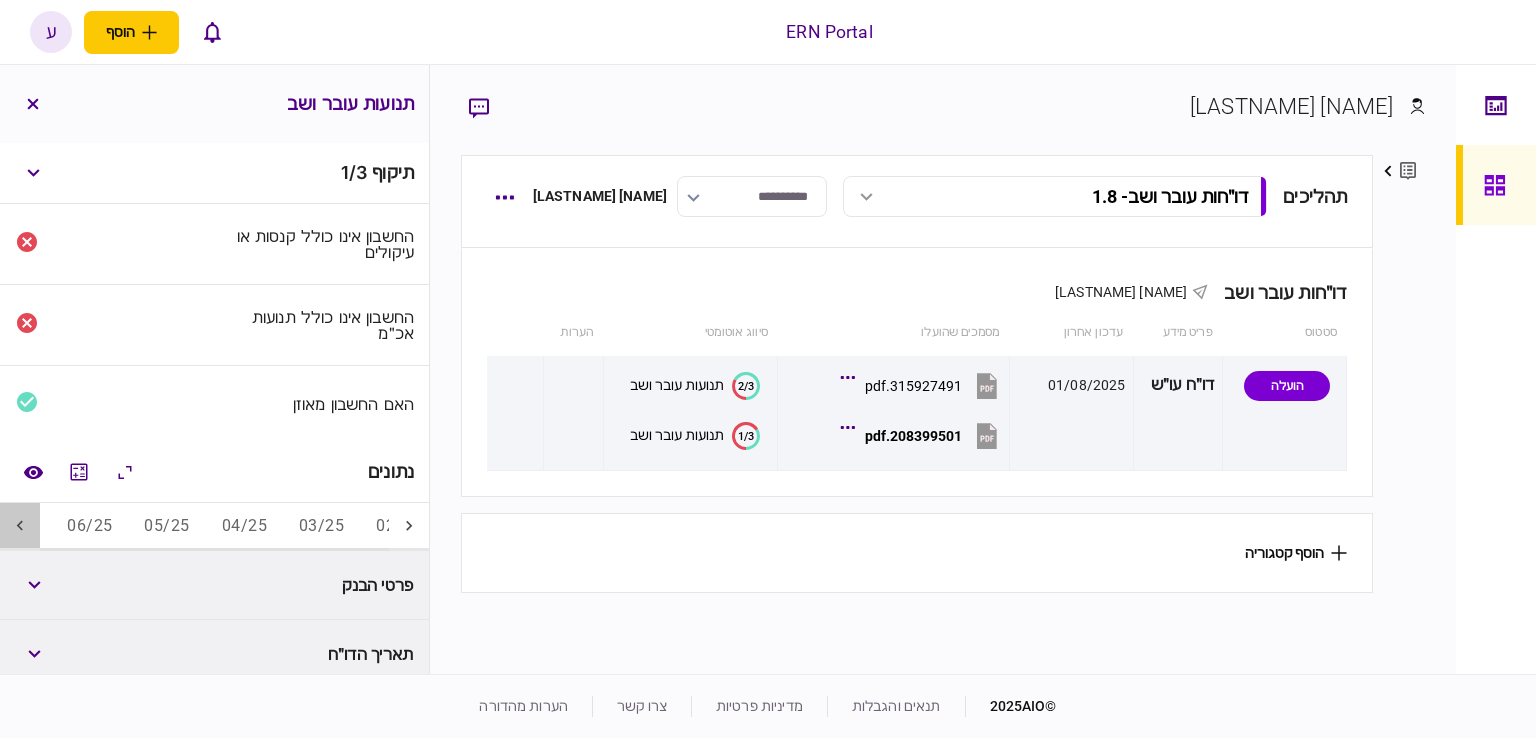 click 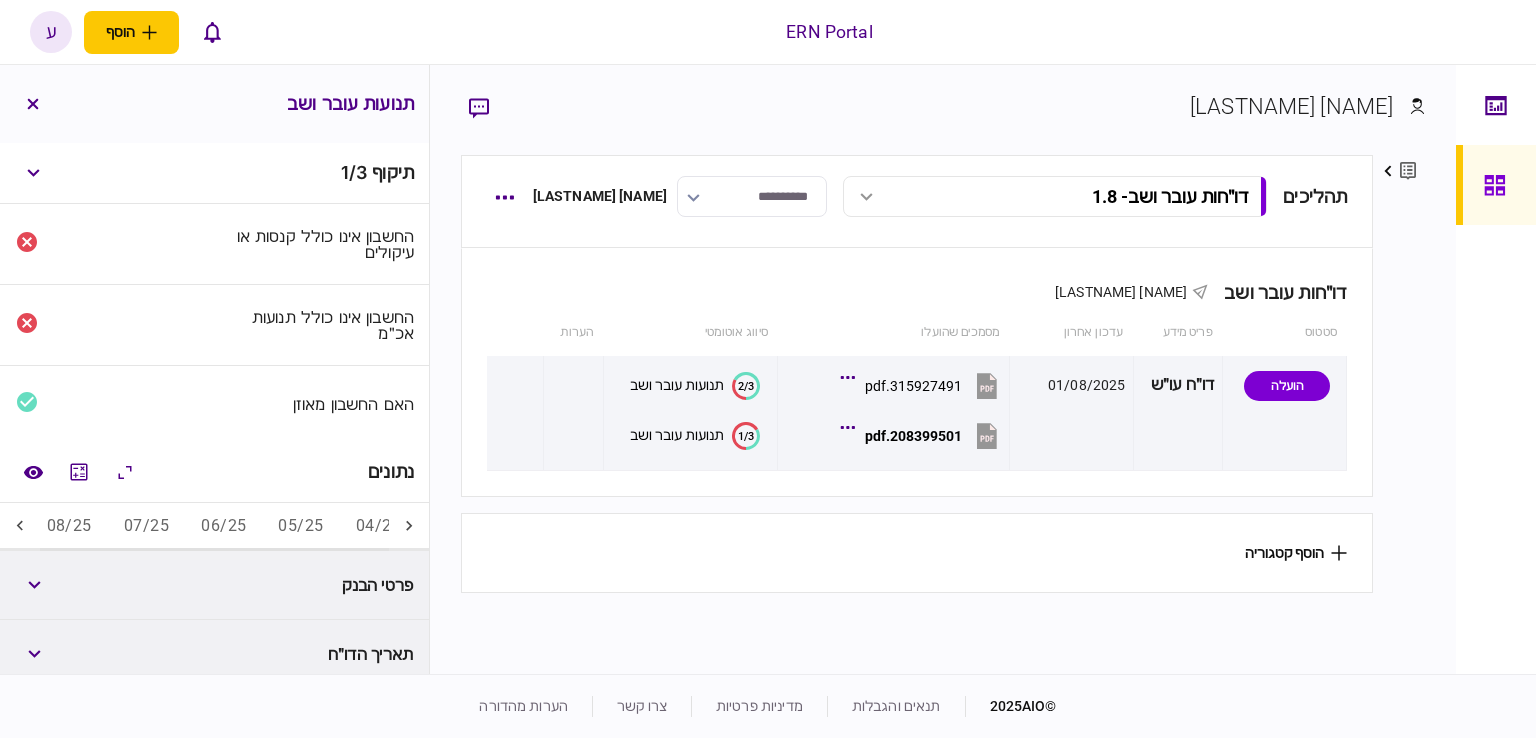 click on "05/25" at bounding box center [300, 527] 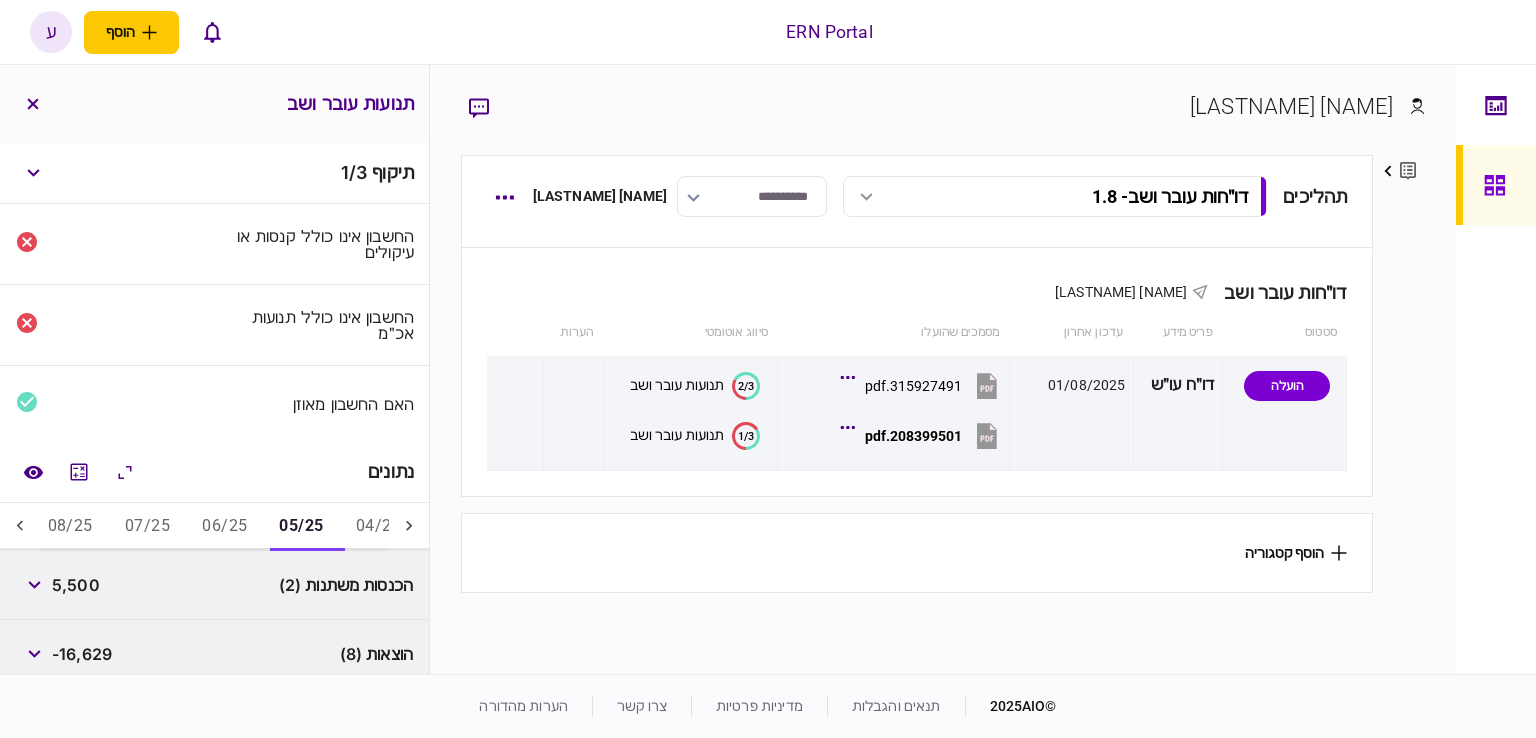 scroll, scrollTop: 0, scrollLeft: -242, axis: horizontal 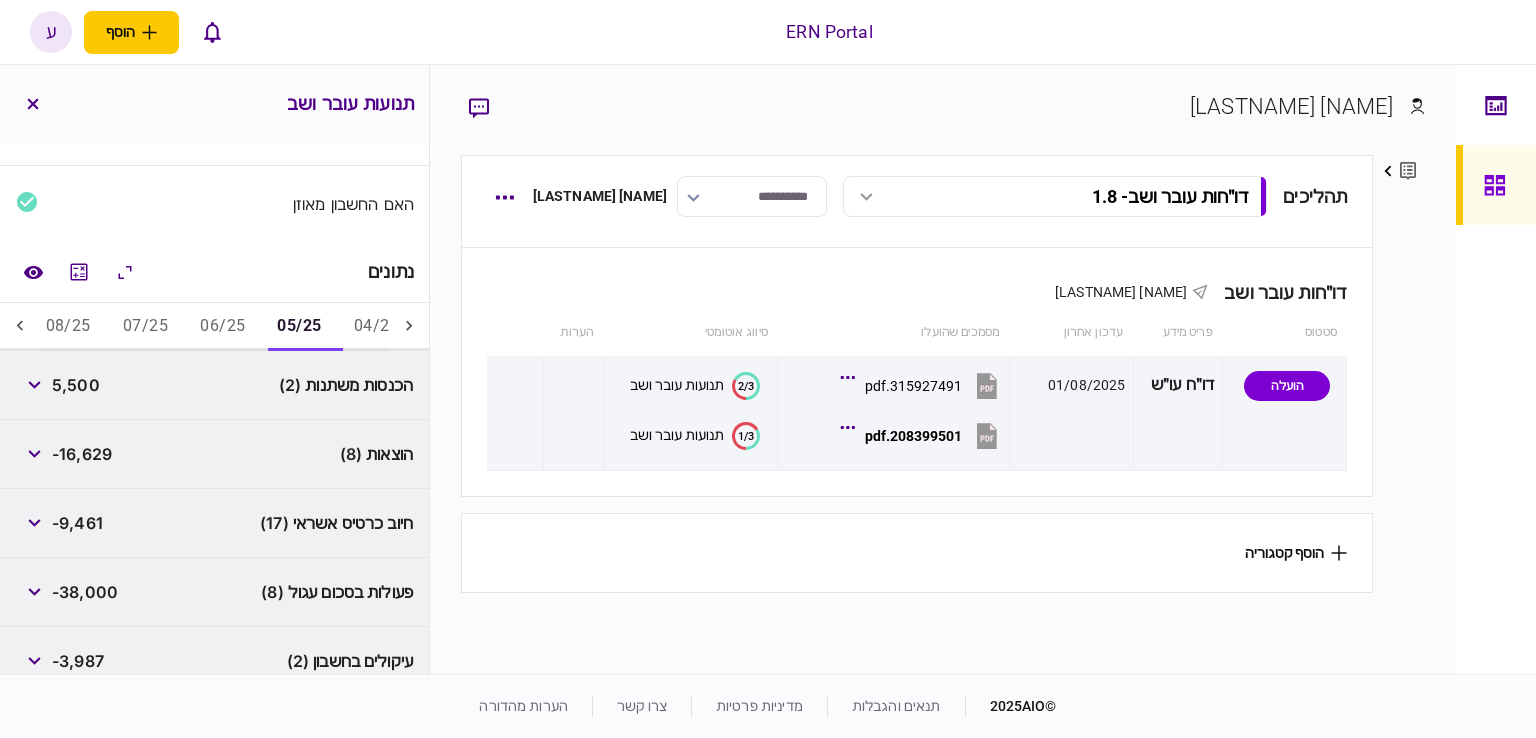 click on "5,500" at bounding box center [76, 385] 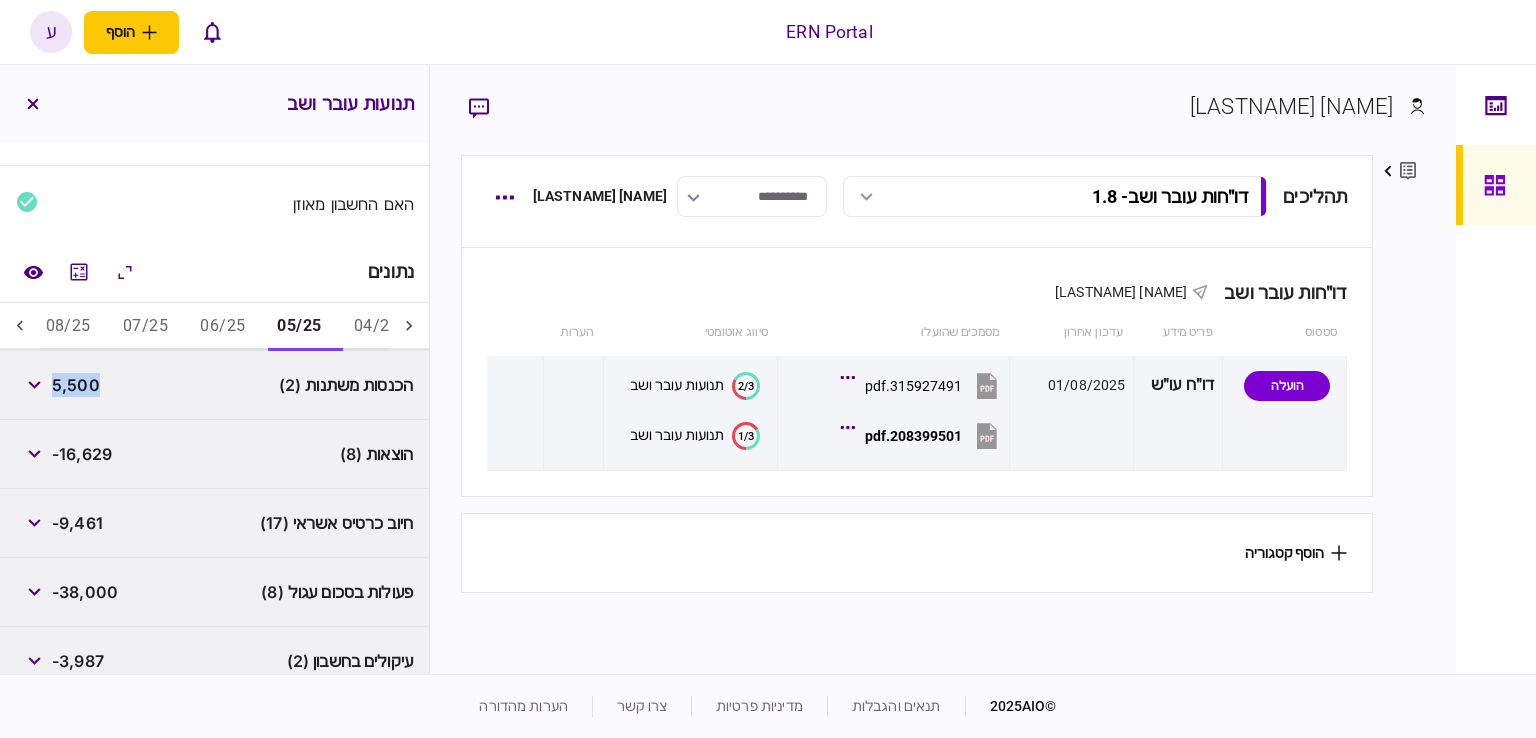 copy on "5,500" 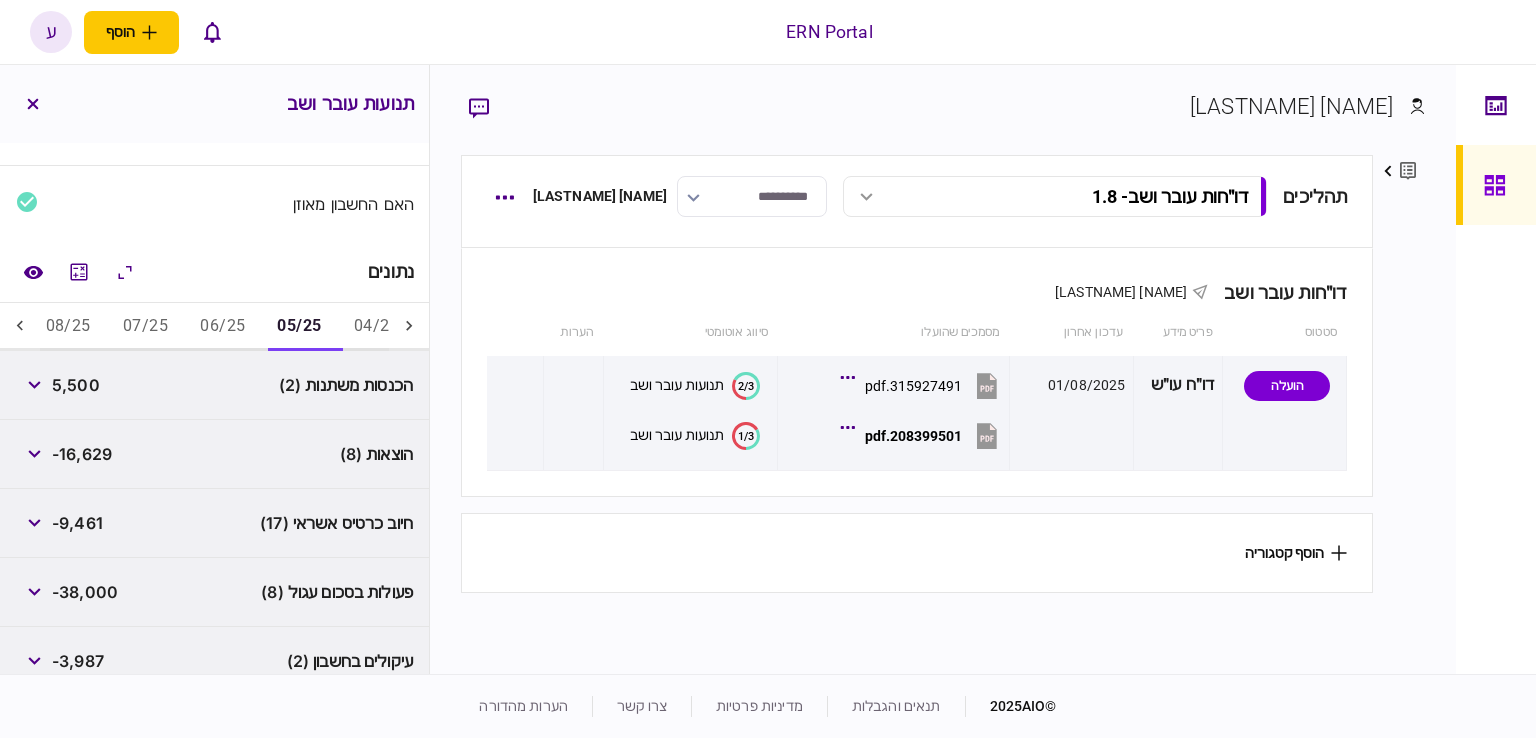 click on "-16,629" at bounding box center (64, 454) 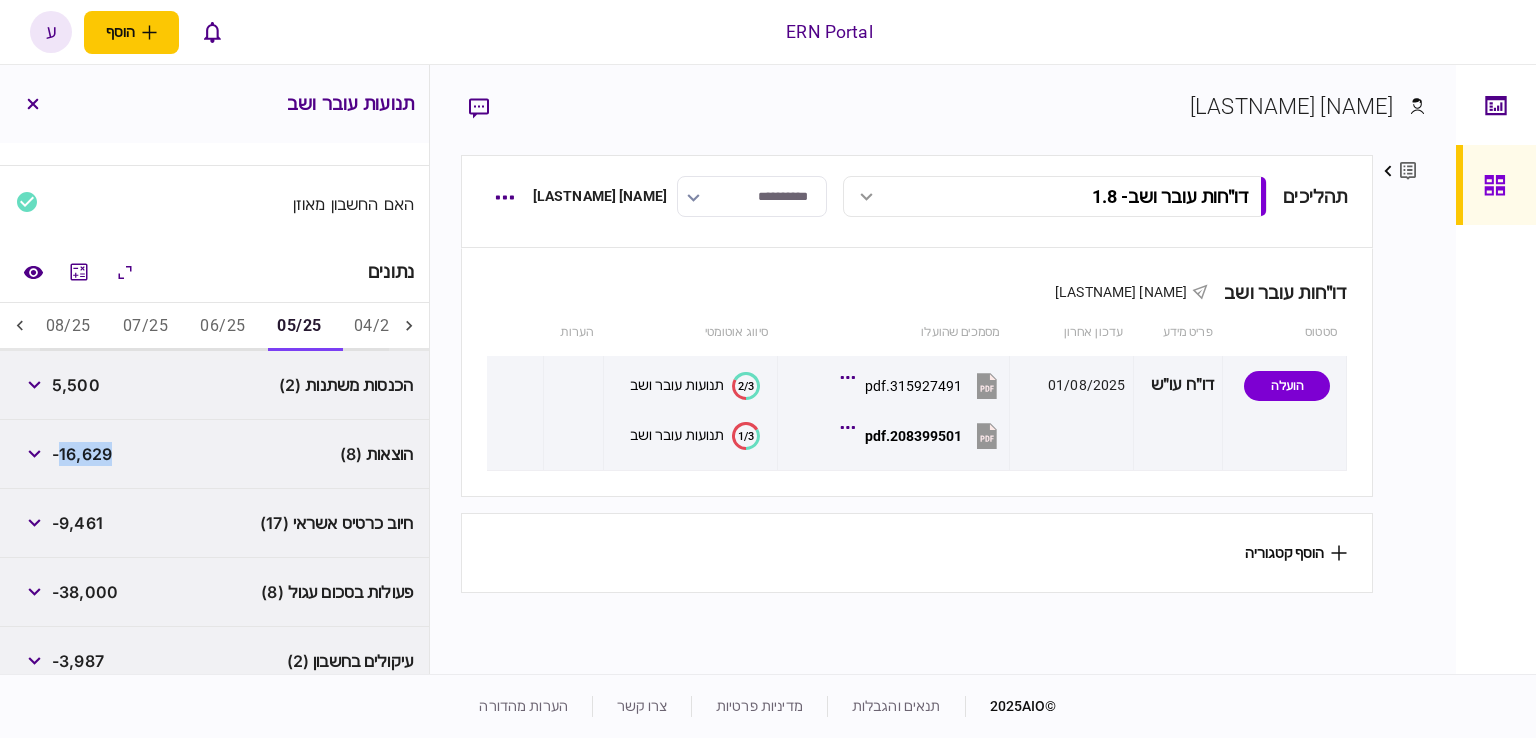 click on "-16,629" at bounding box center [82, 454] 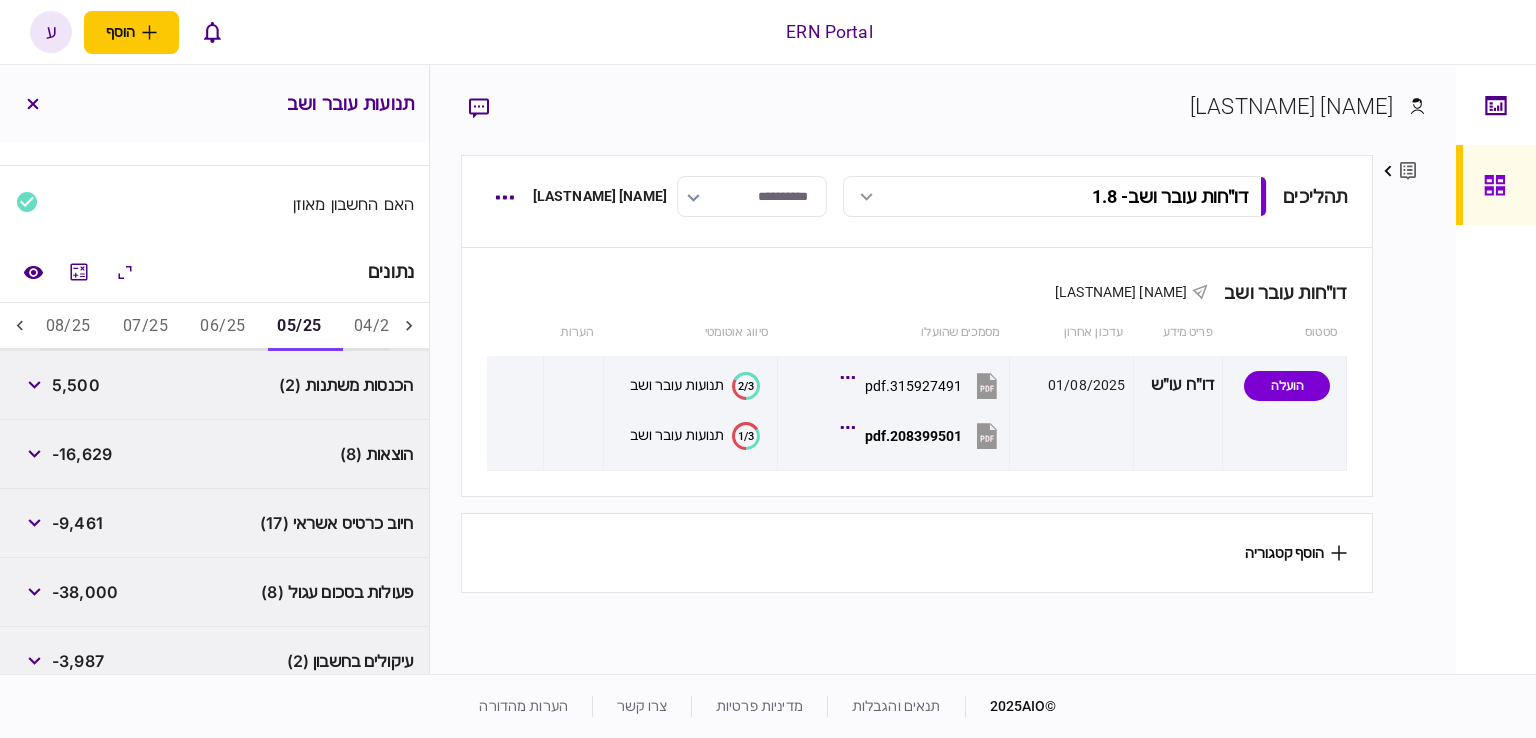 click on "חיוב כרטיס אשראי (17) -9,461" at bounding box center (214, 523) 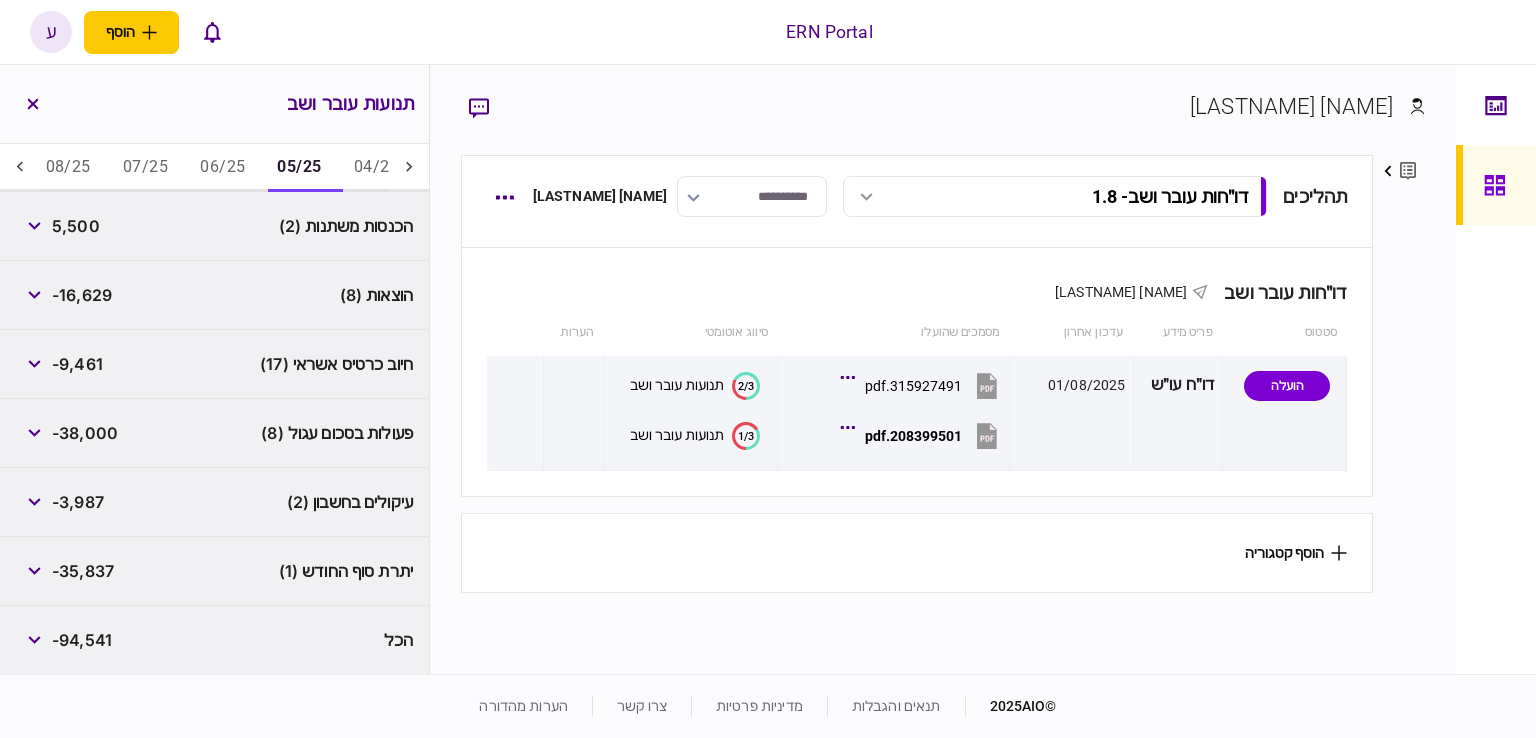 click on "-35,837" at bounding box center [83, 571] 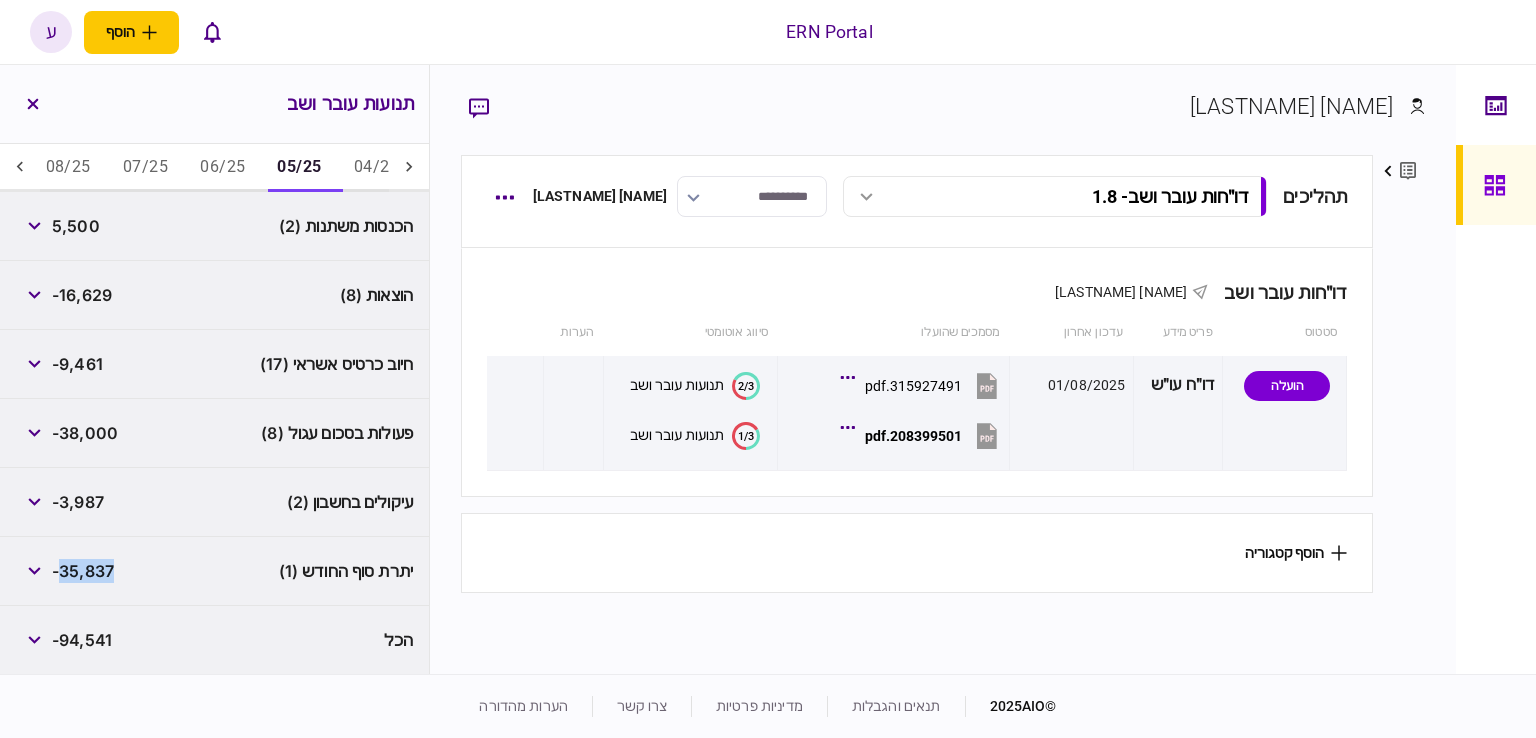 click on "-35,837" at bounding box center [83, 571] 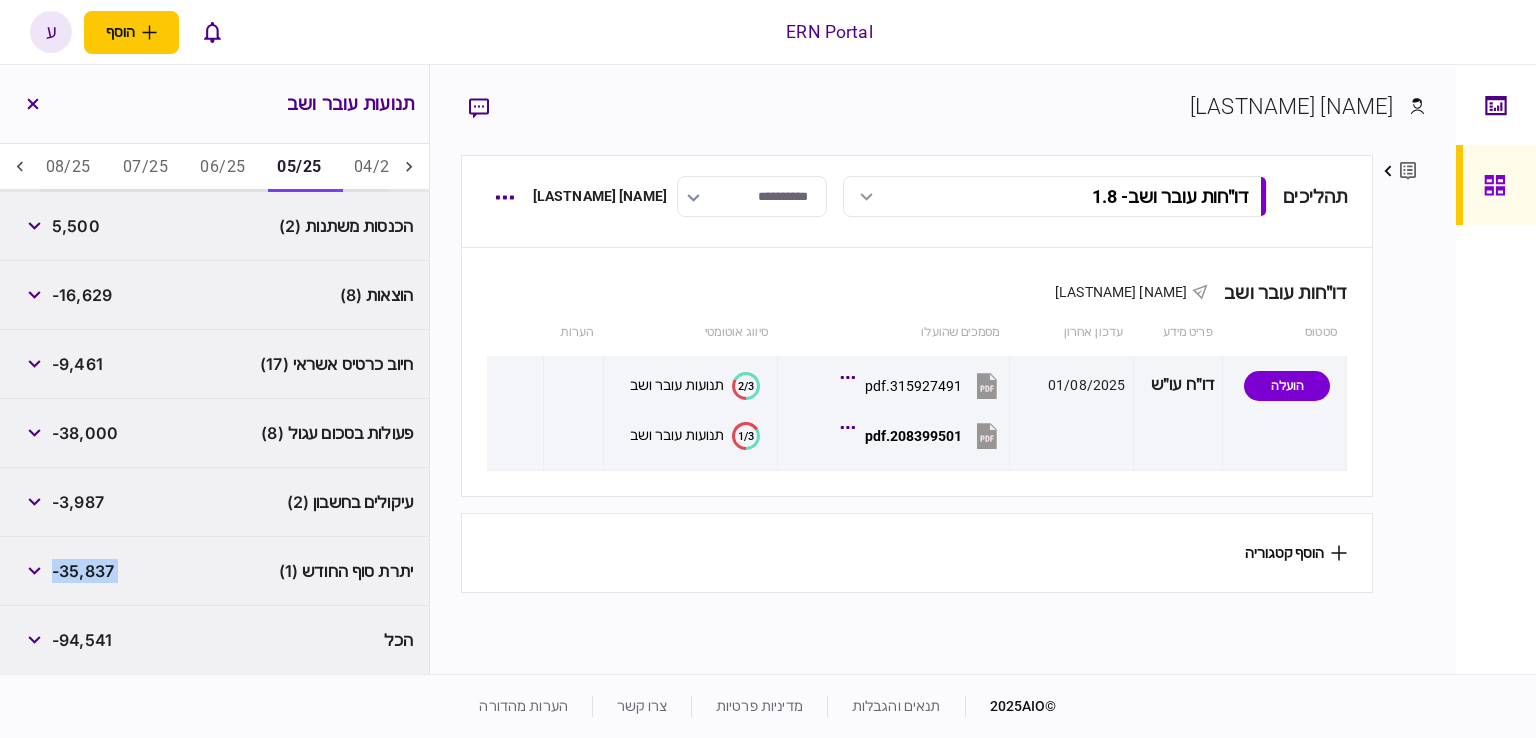 click on "-35,837" at bounding box center (83, 571) 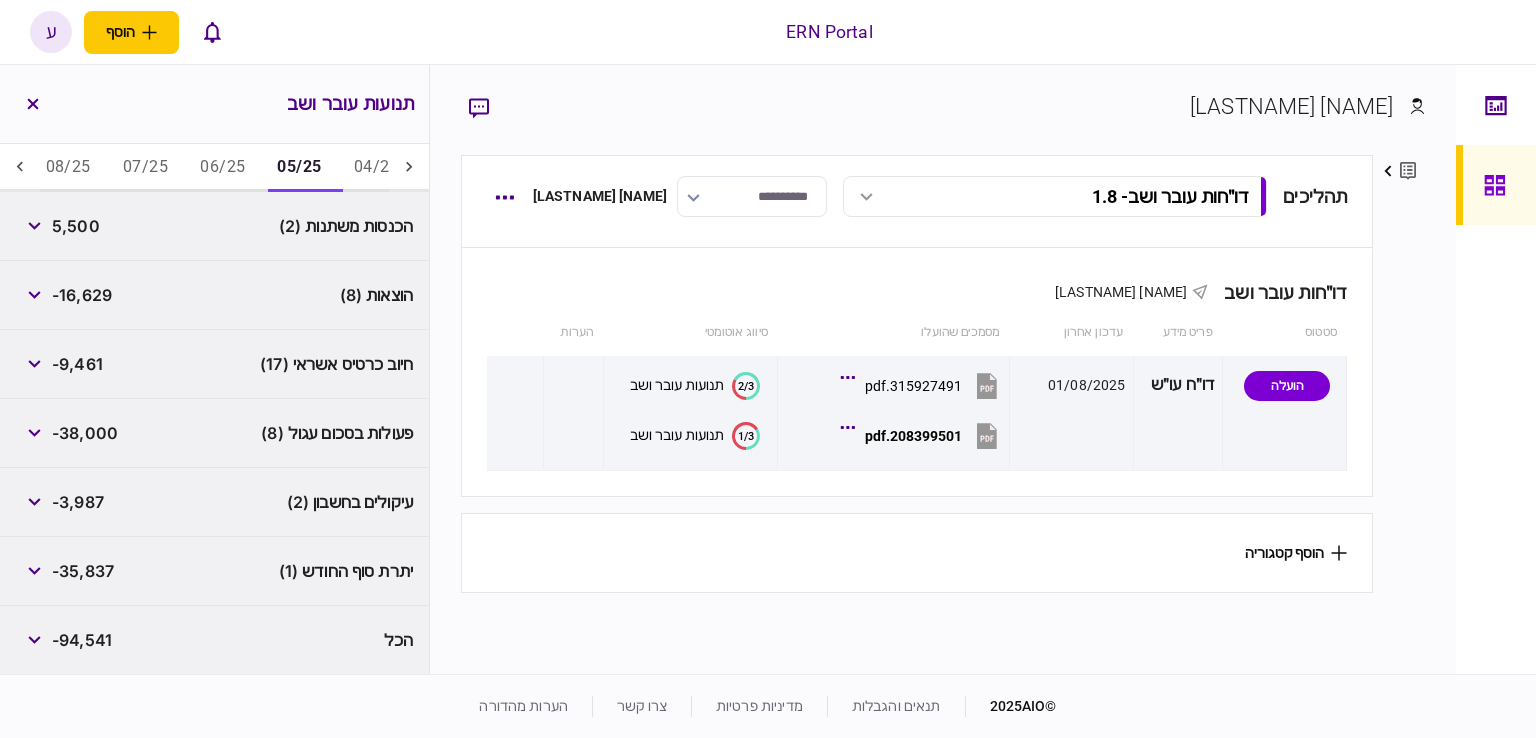 click on "-16,629" at bounding box center [64, 295] 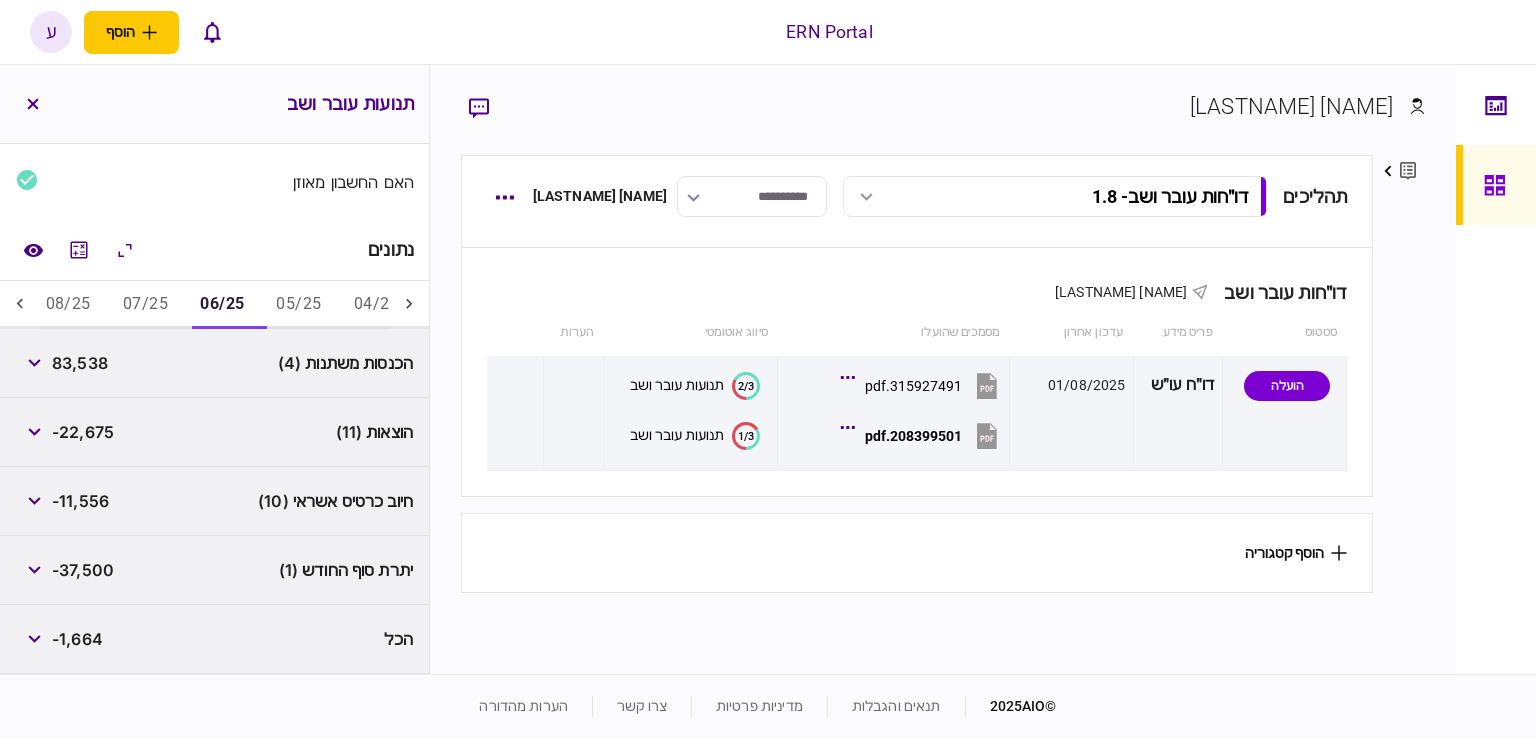 scroll, scrollTop: 221, scrollLeft: 0, axis: vertical 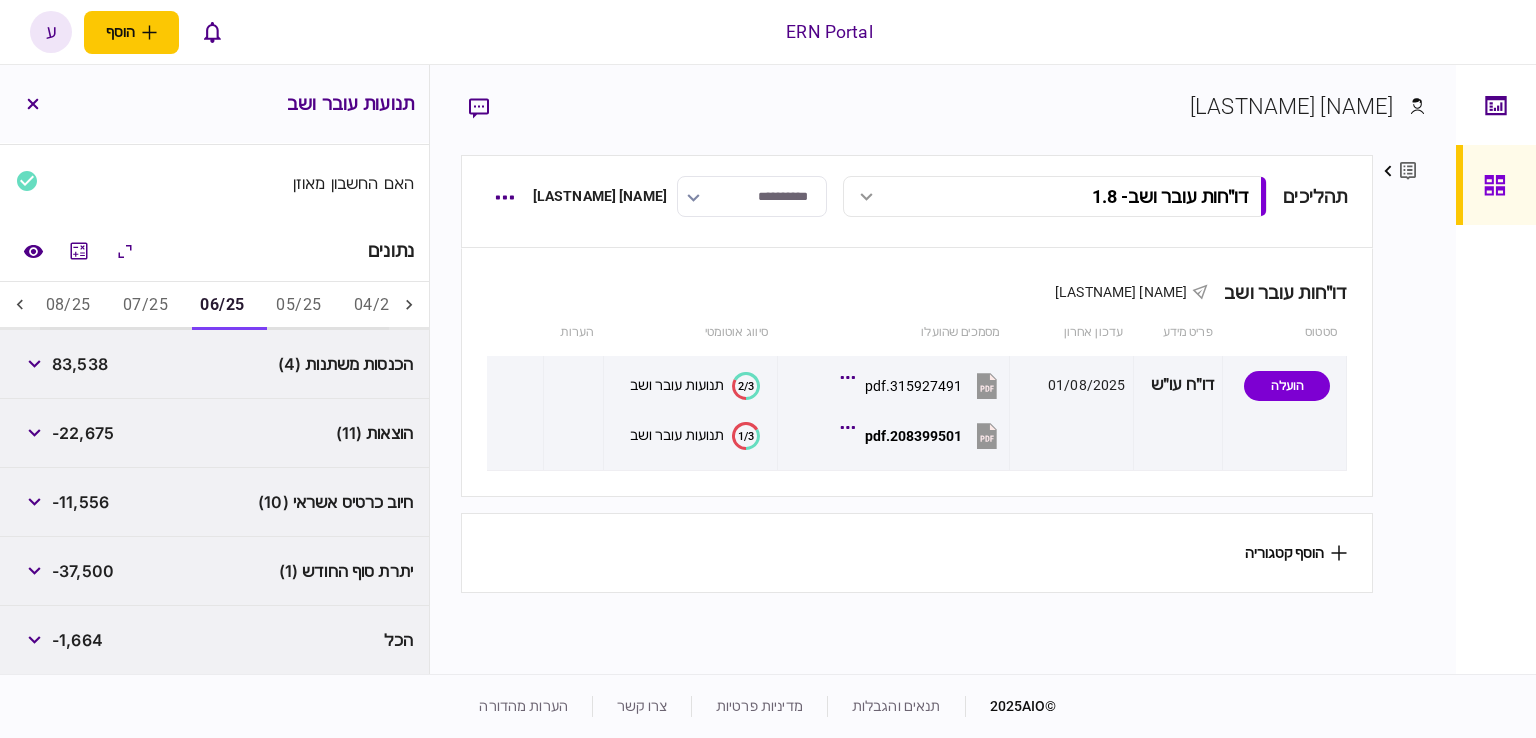 click on "83,538" at bounding box center (80, 364) 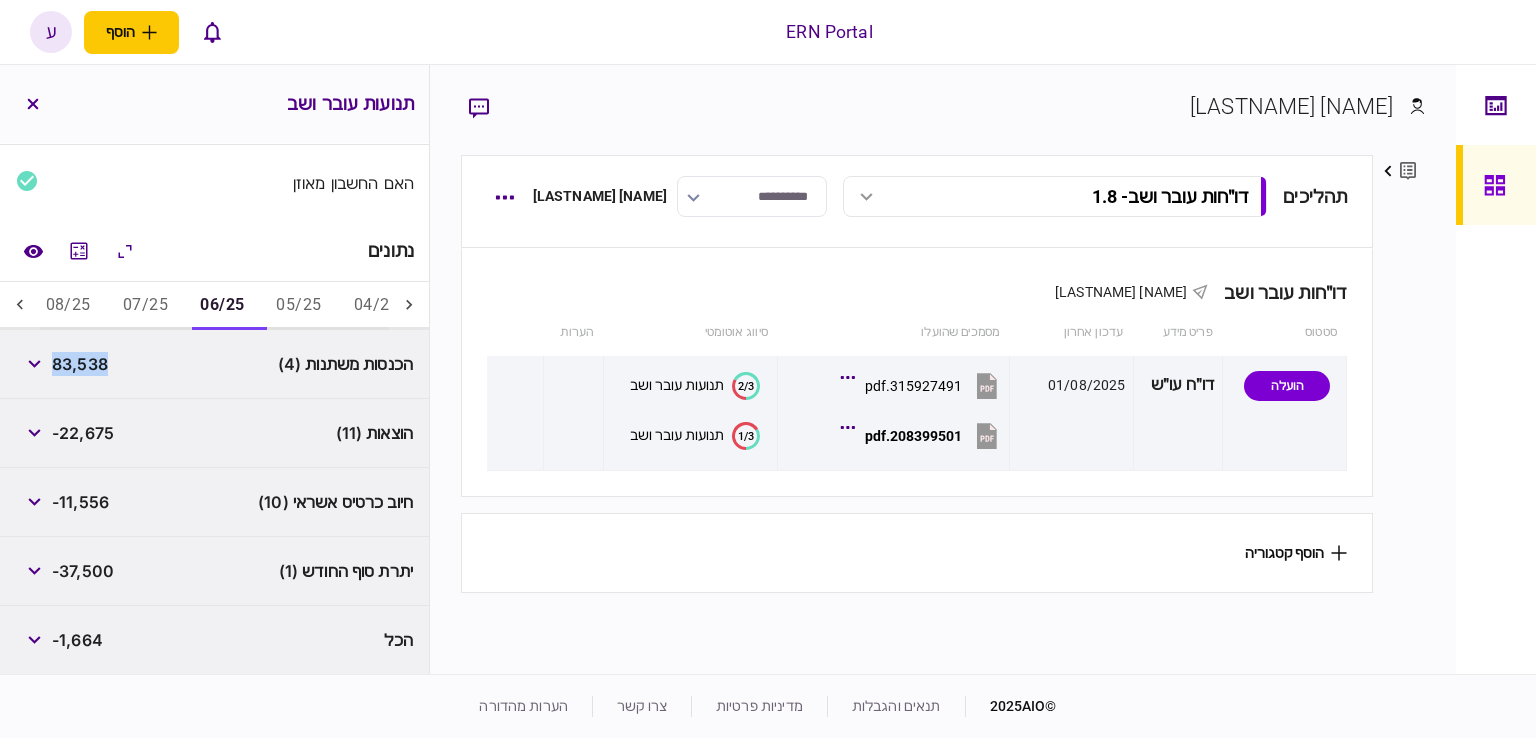 click on "83,538" at bounding box center (80, 364) 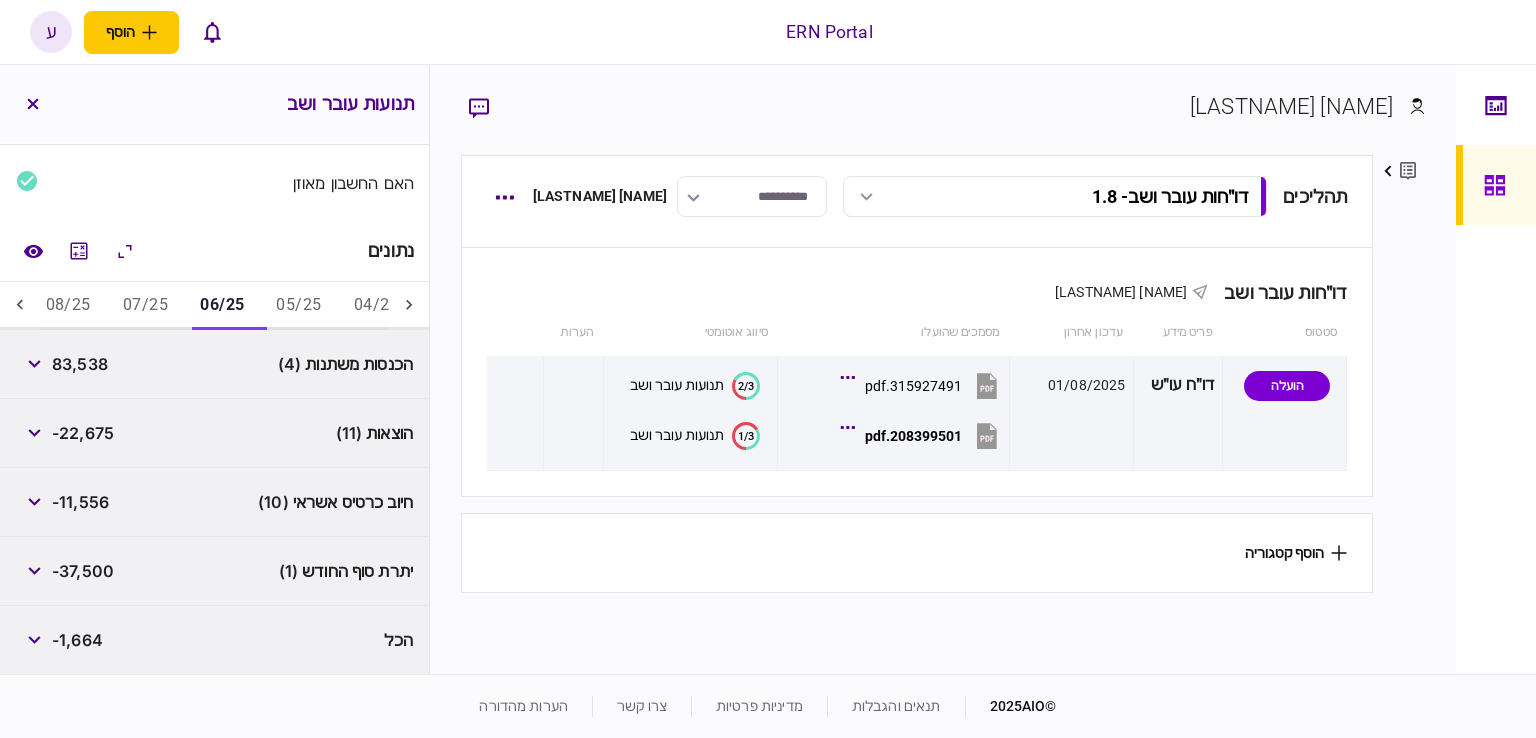 click on "הוצאות (11) -22,675" at bounding box center [214, 433] 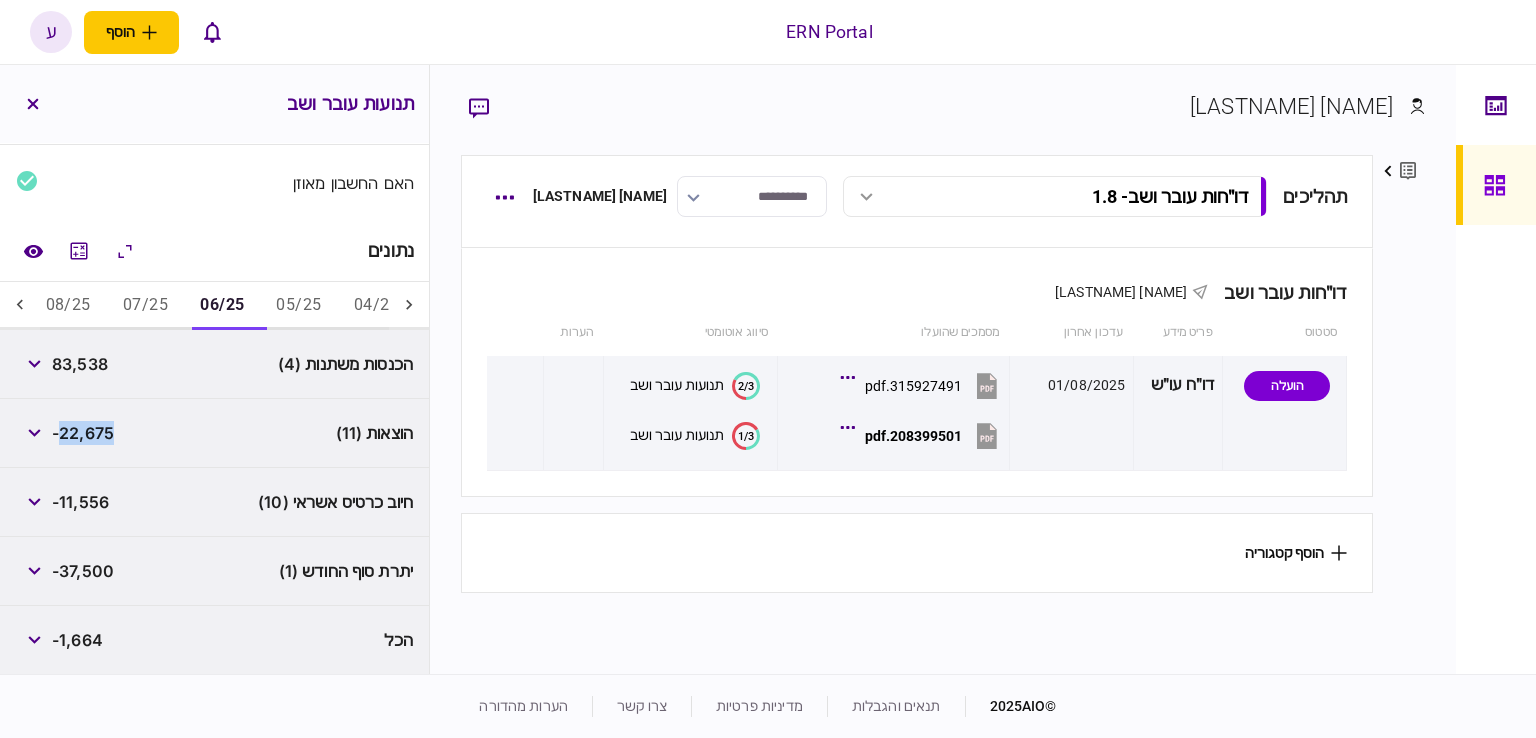 click on "-22,675" at bounding box center (83, 433) 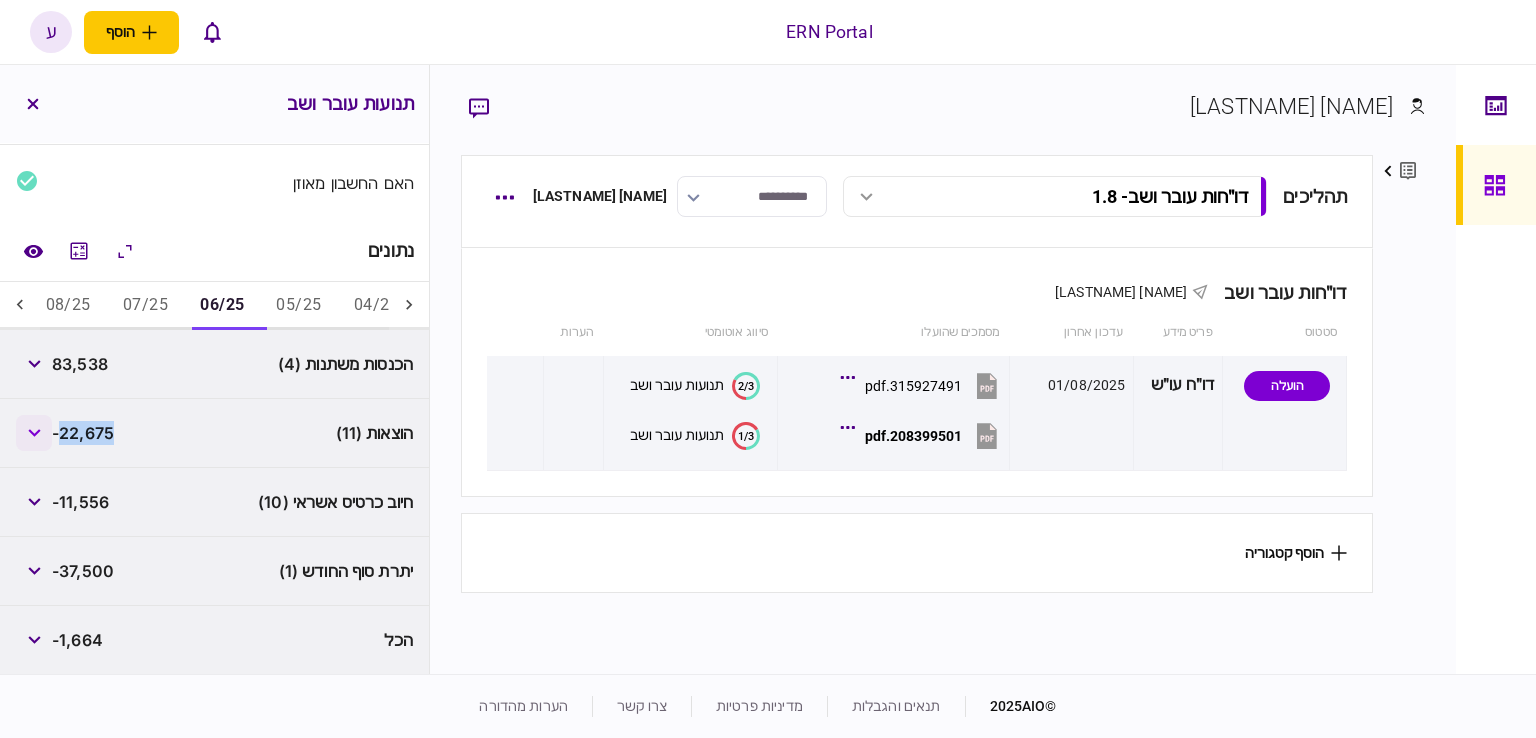 click 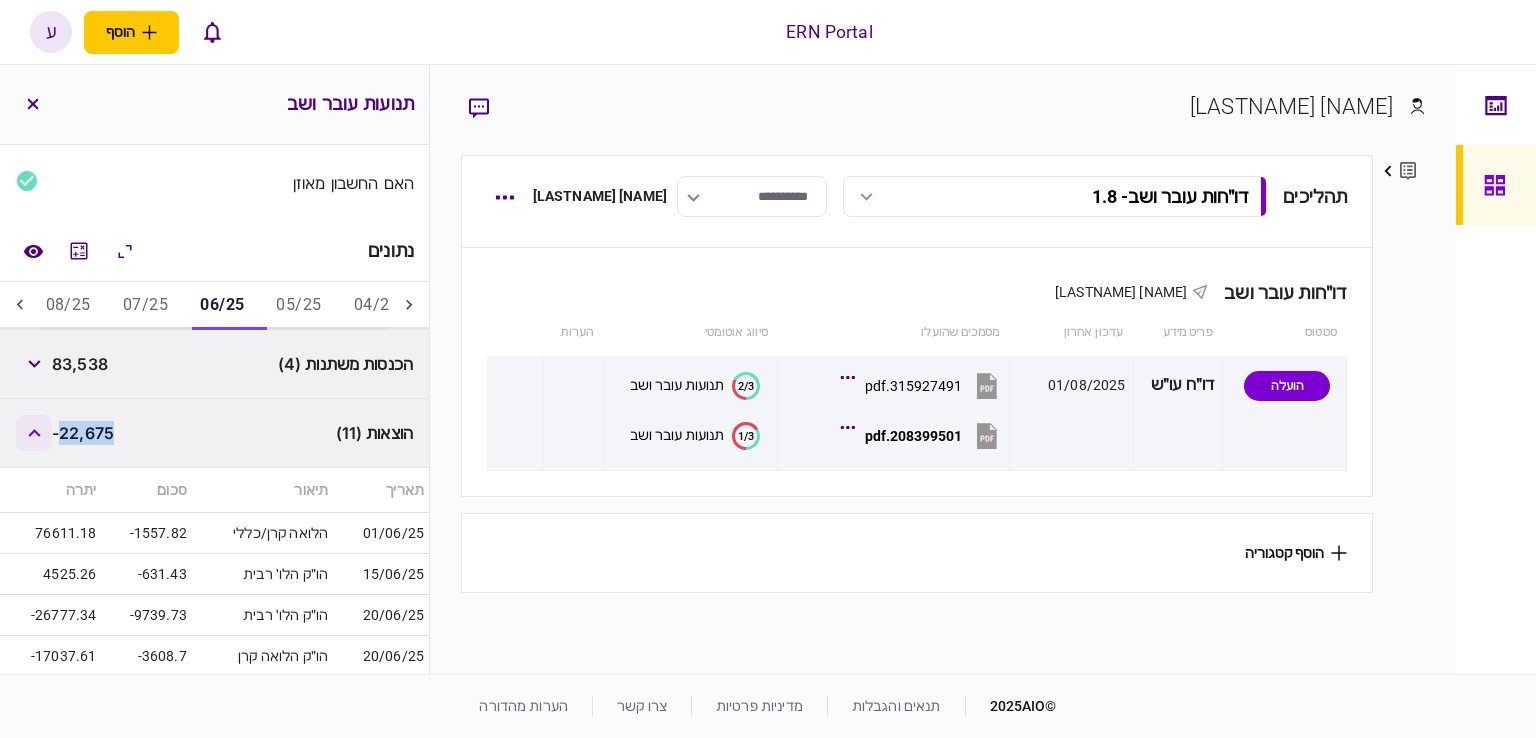 click at bounding box center (34, 433) 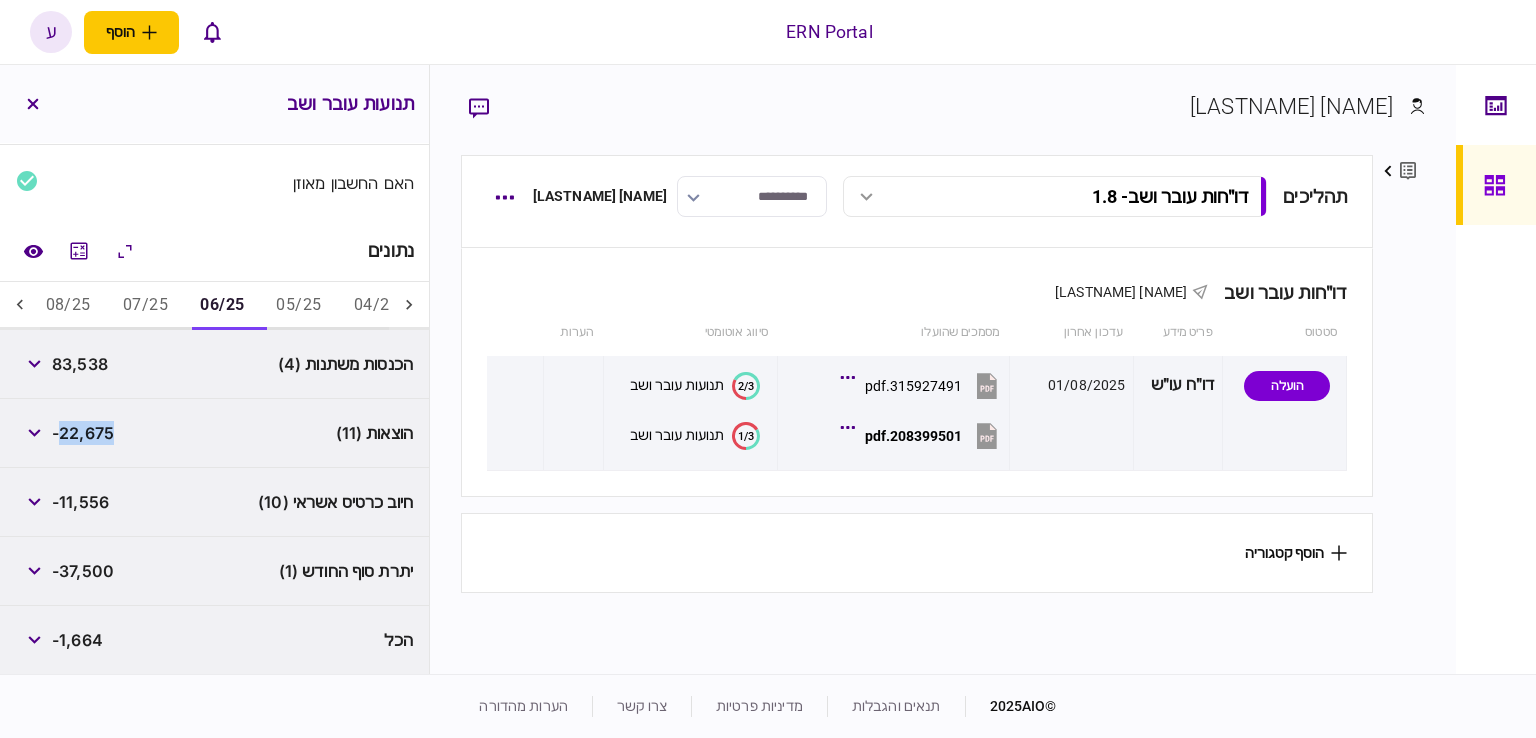 click on "-37,500" at bounding box center [83, 571] 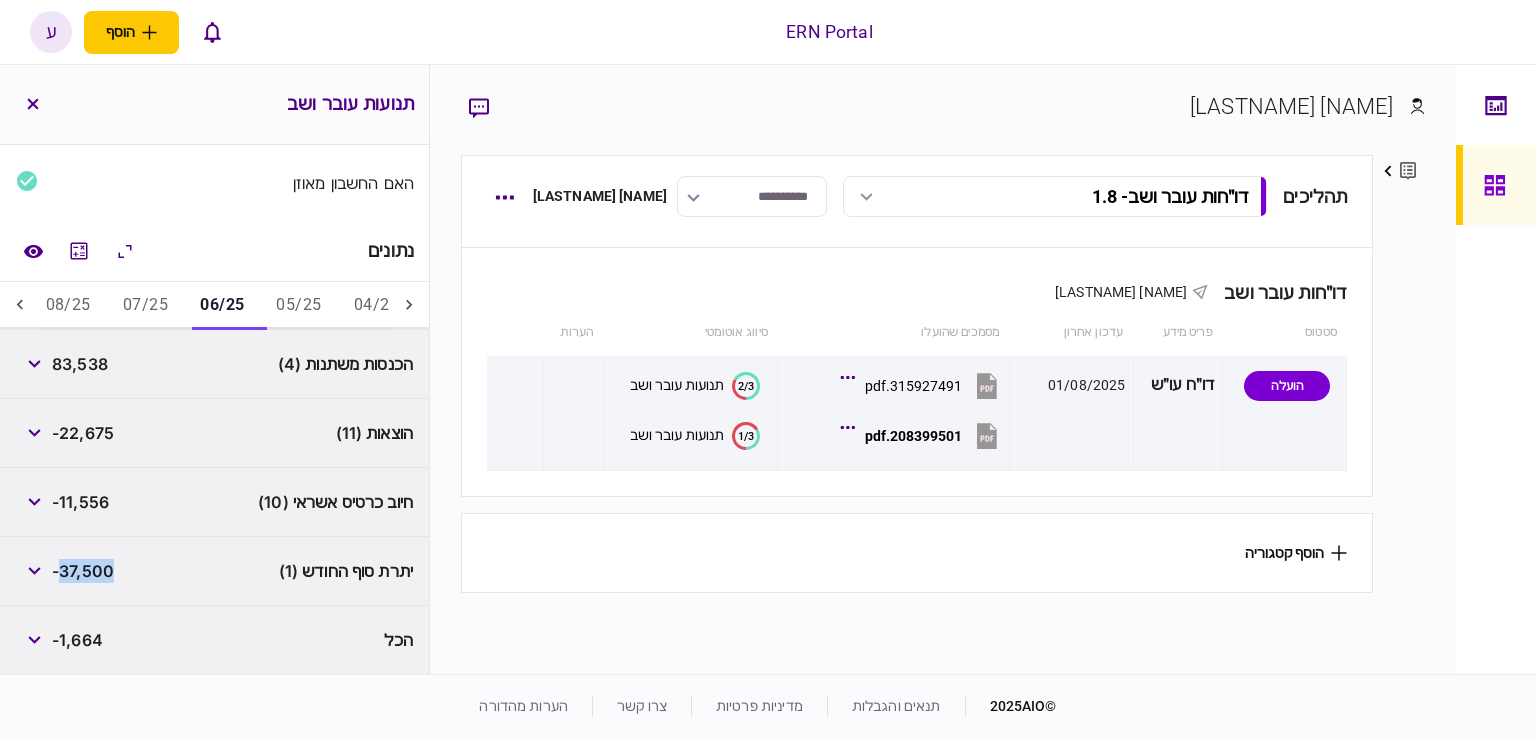 click on "-37,500" at bounding box center [83, 571] 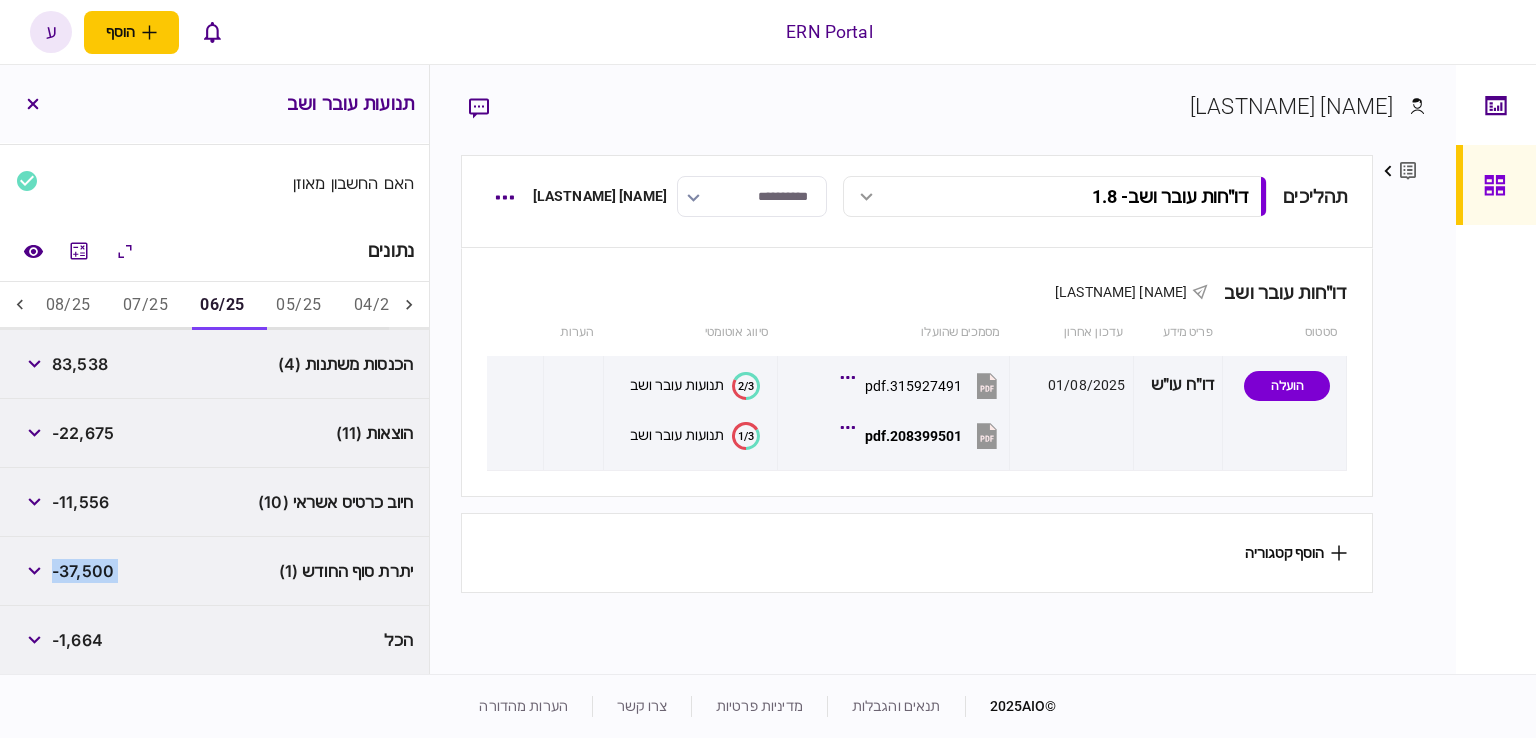 copy on "-37,500" 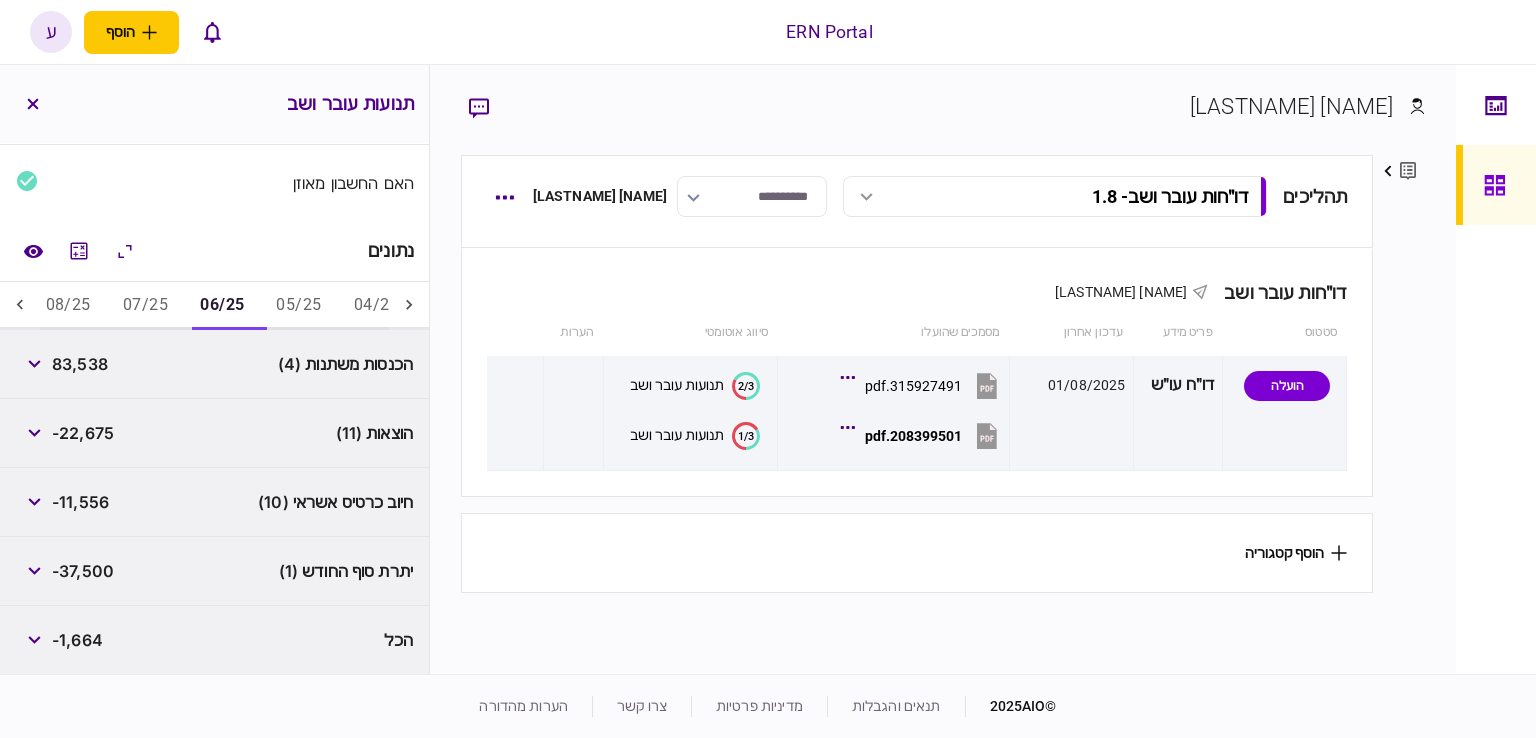 drag, startPoint x: 96, startPoint y: 425, endPoint x: 102, endPoint y: 364, distance: 61.294373 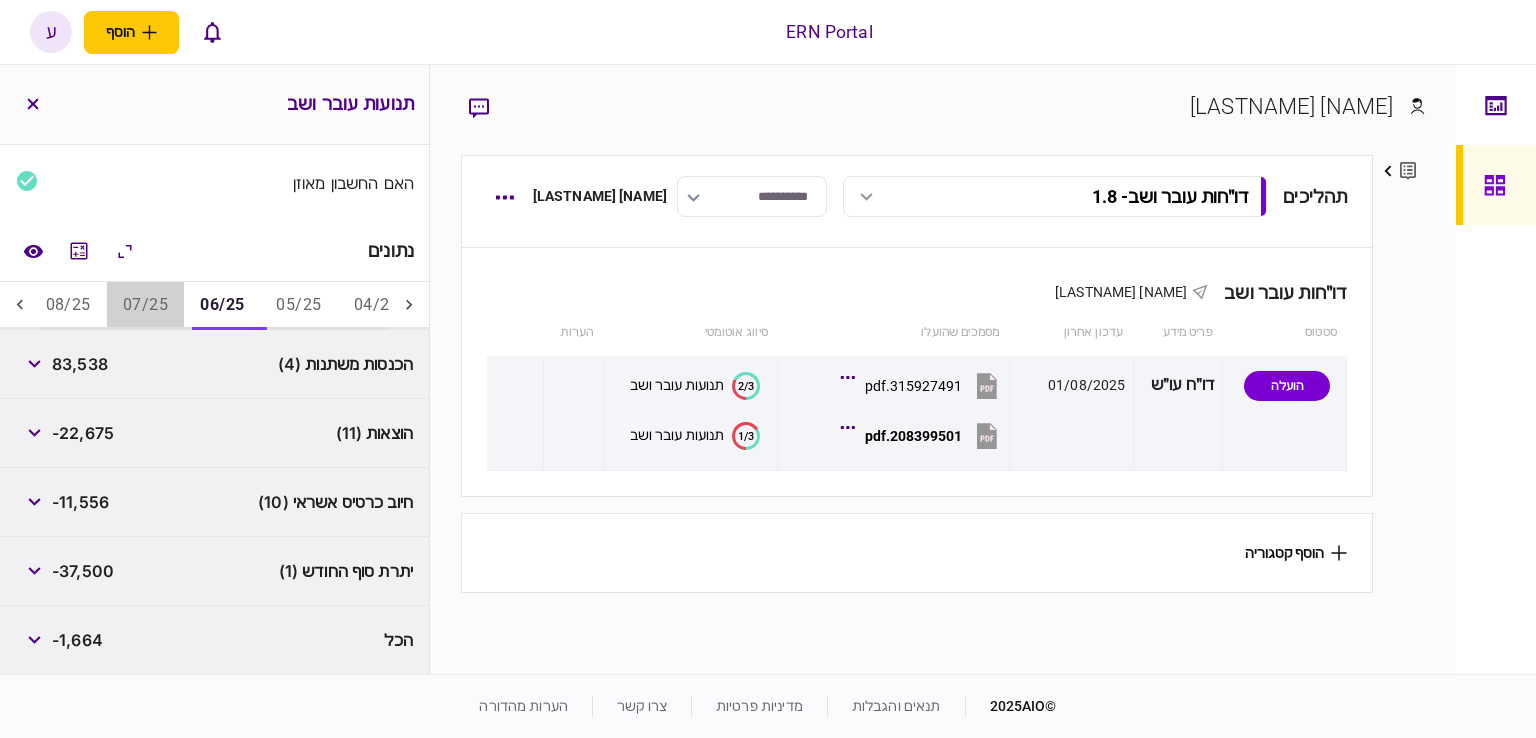 click on "07/25" at bounding box center [145, 306] 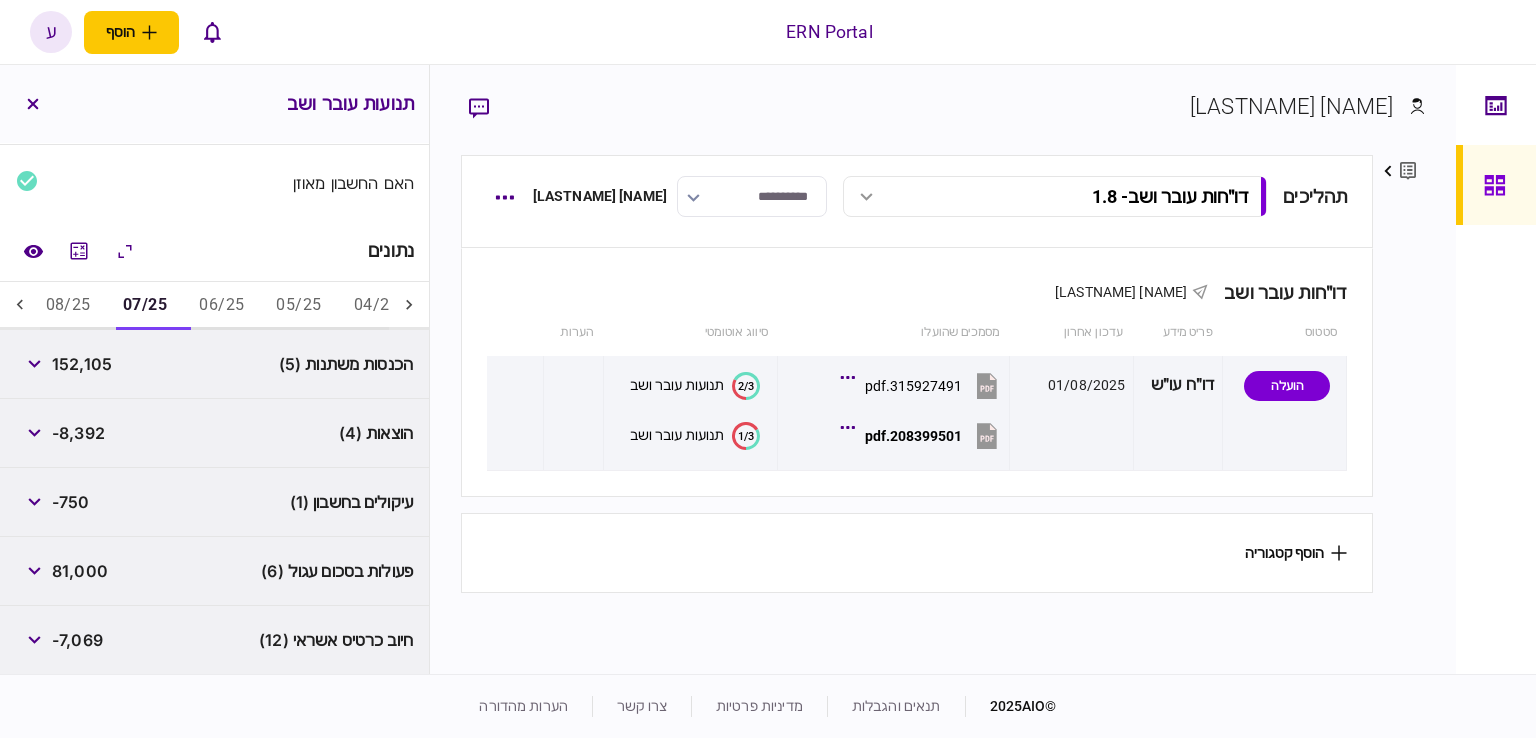 click on "152,105" at bounding box center (82, 364) 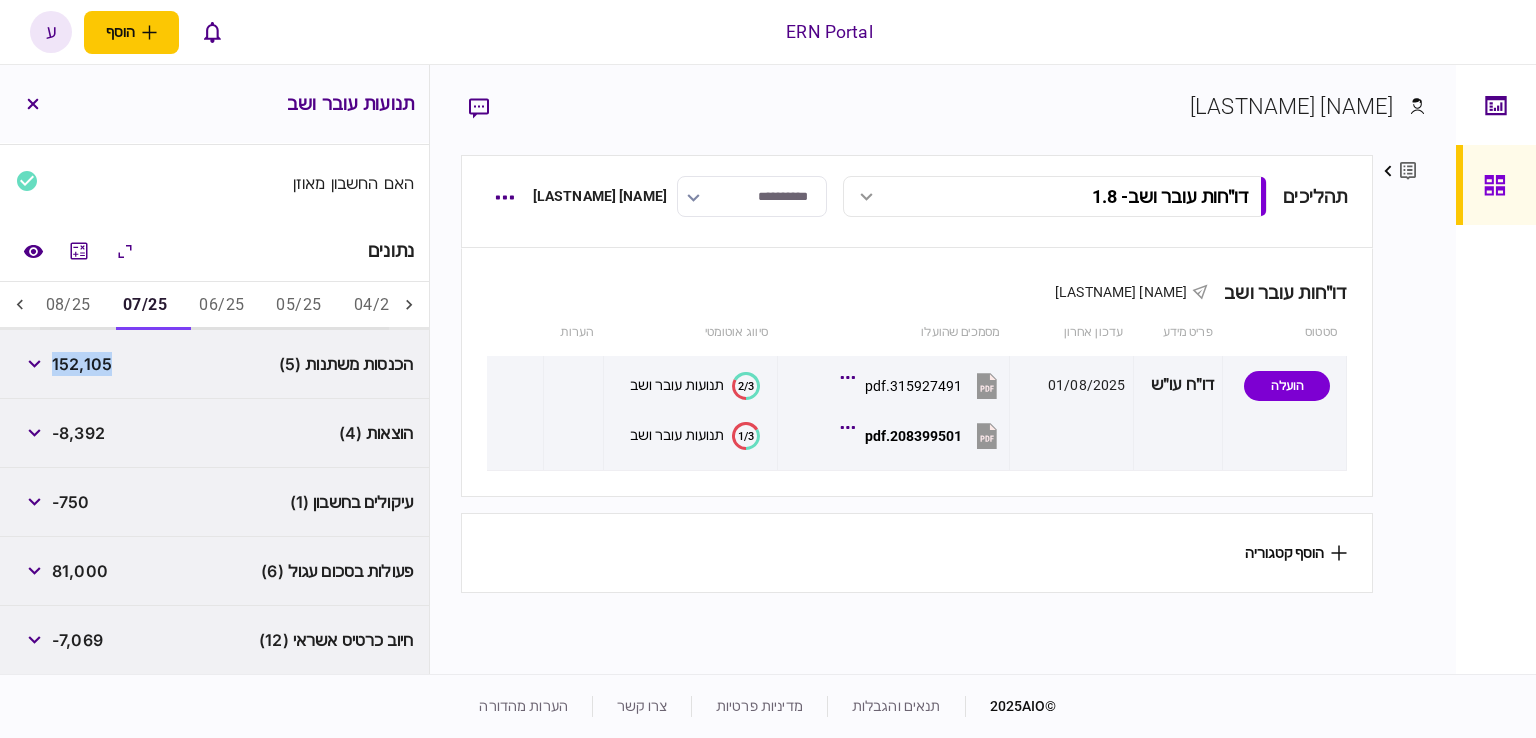 click on "152,105" at bounding box center (82, 364) 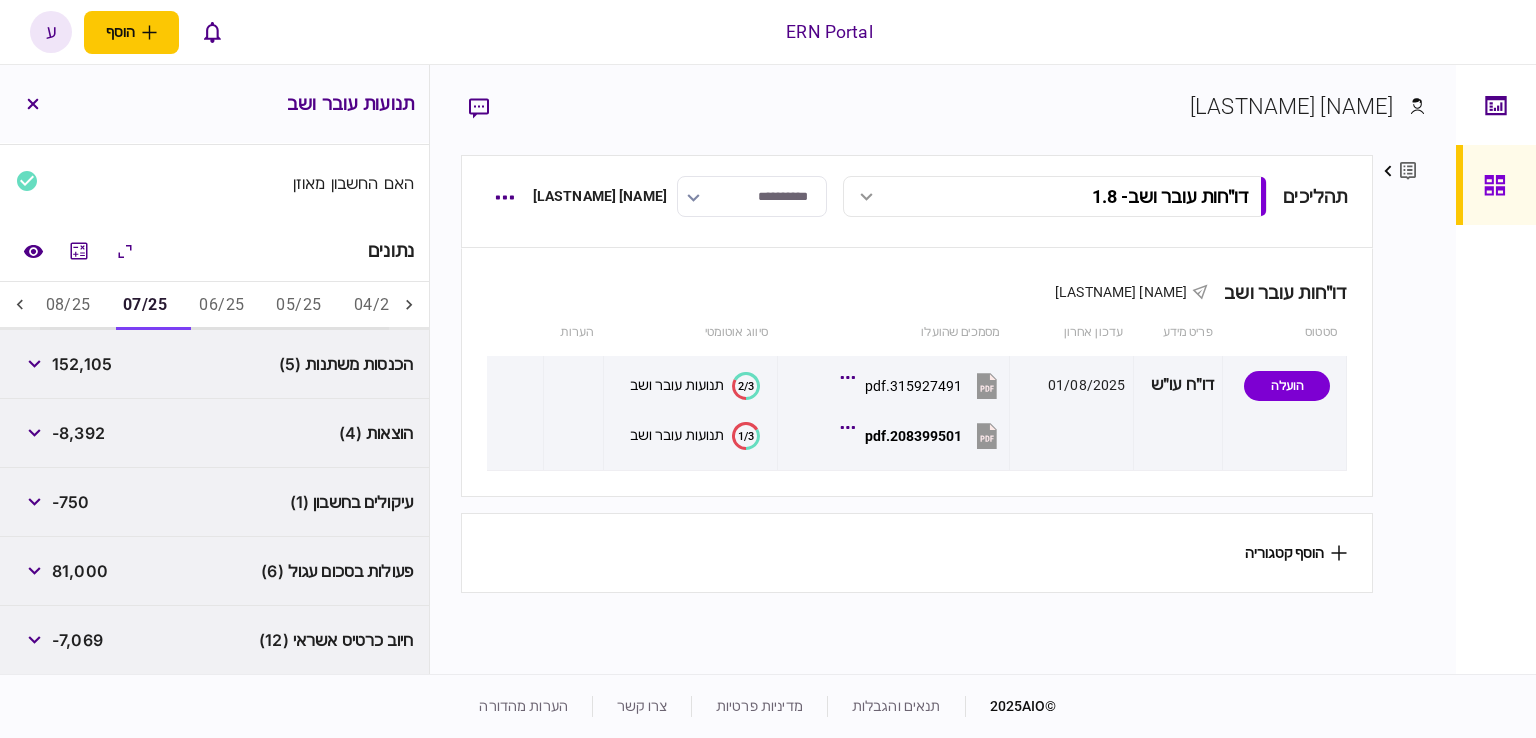 click on "עיקולים בחשבון (1) -750" at bounding box center (214, 502) 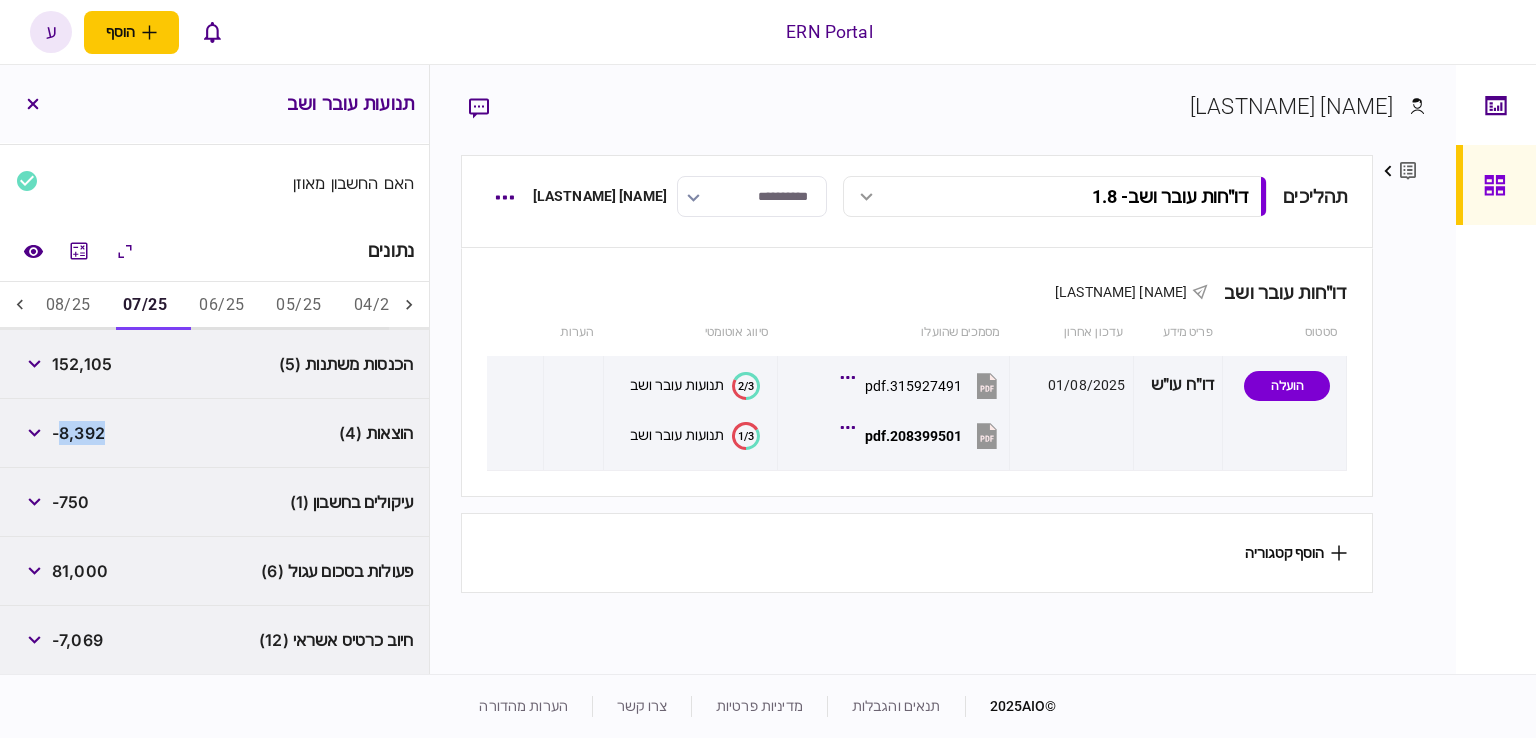 click on "-8,392" at bounding box center (78, 433) 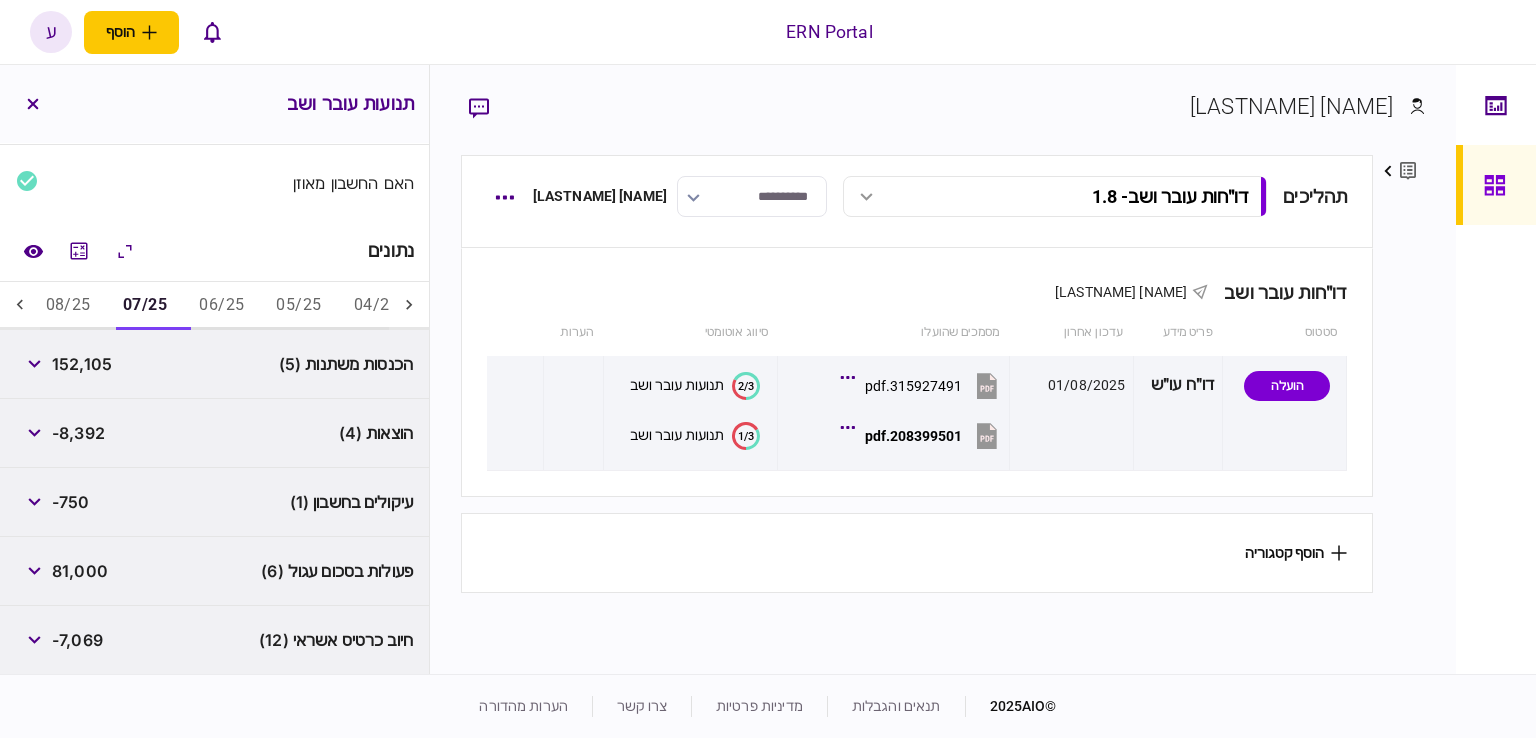 scroll, scrollTop: 321, scrollLeft: 0, axis: vertical 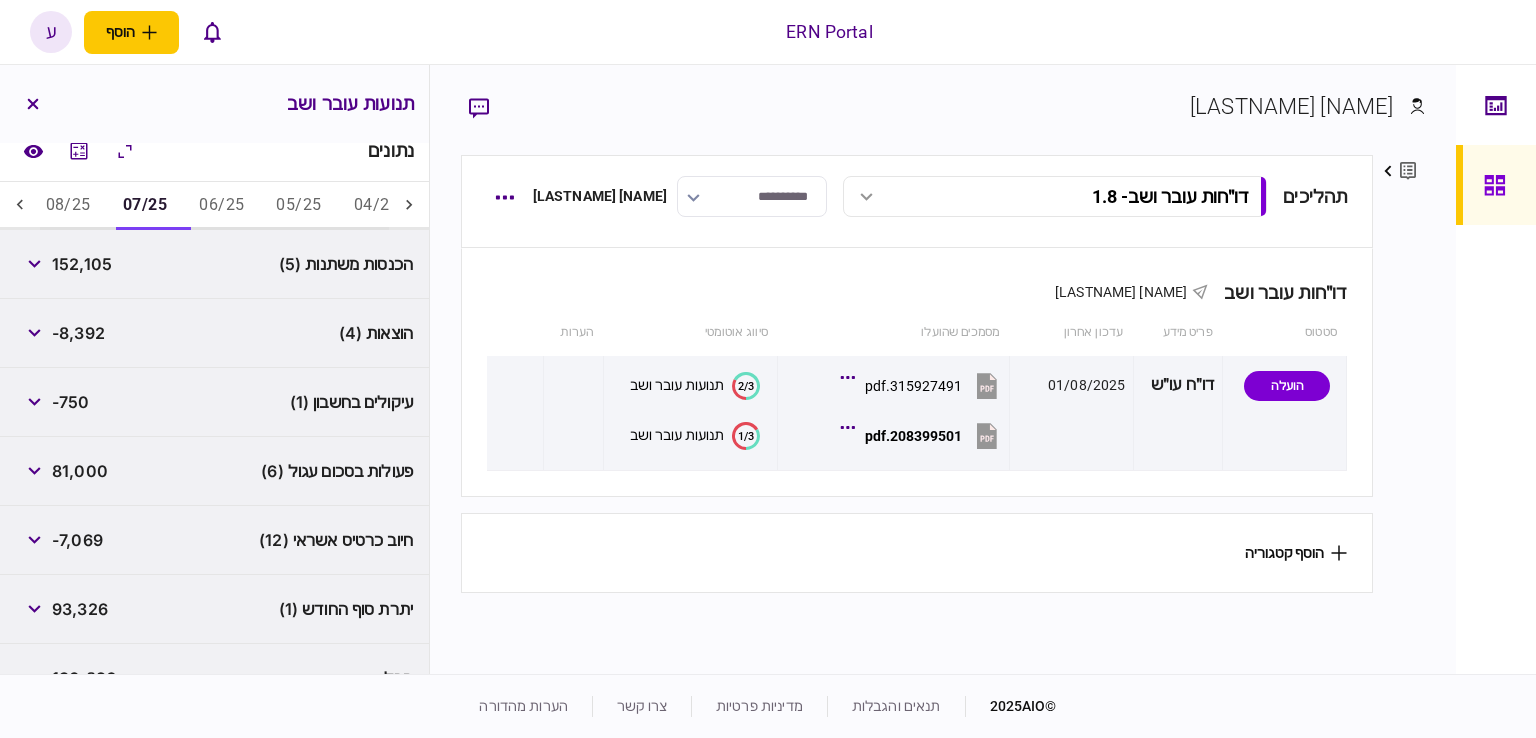 click on "93,326" at bounding box center (80, 609) 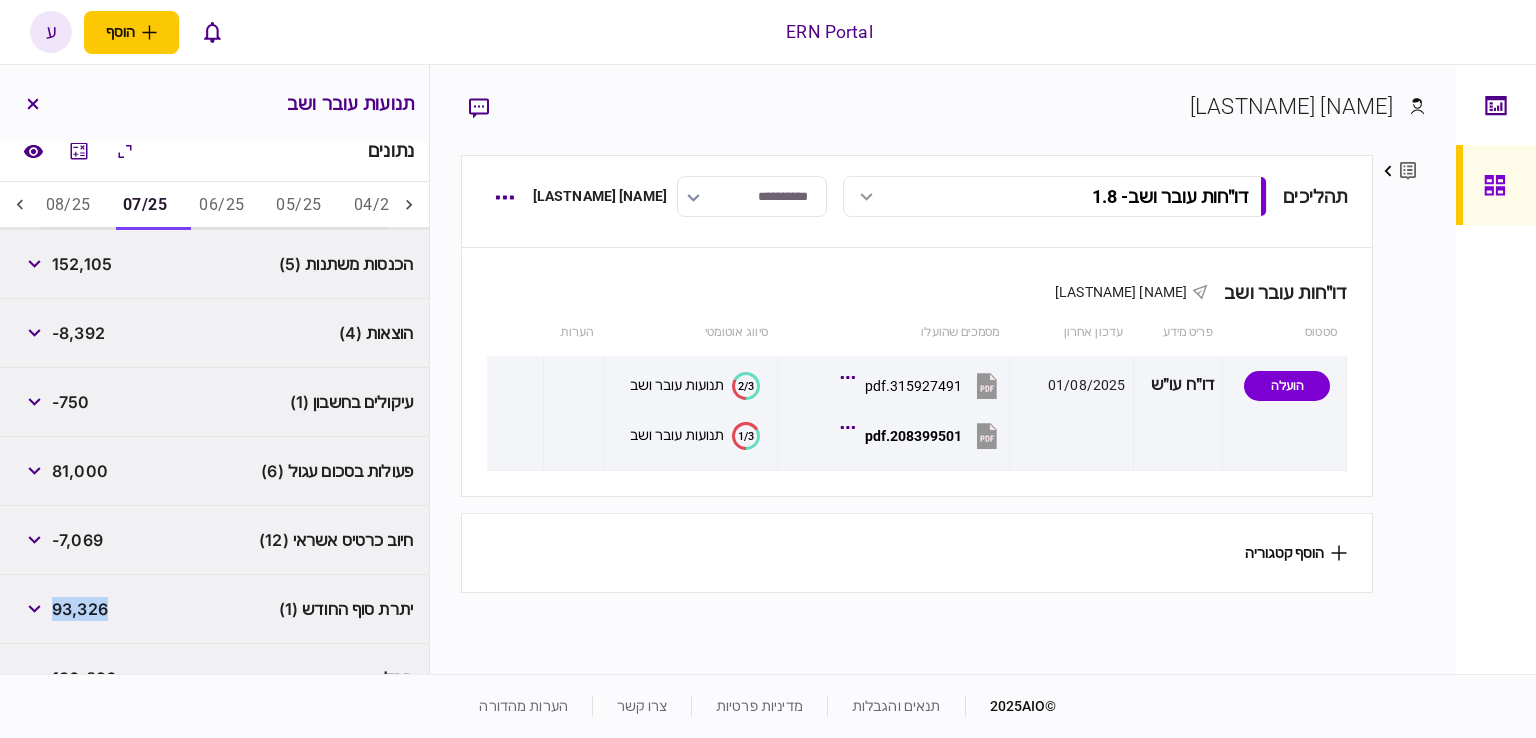 copy on "93,326" 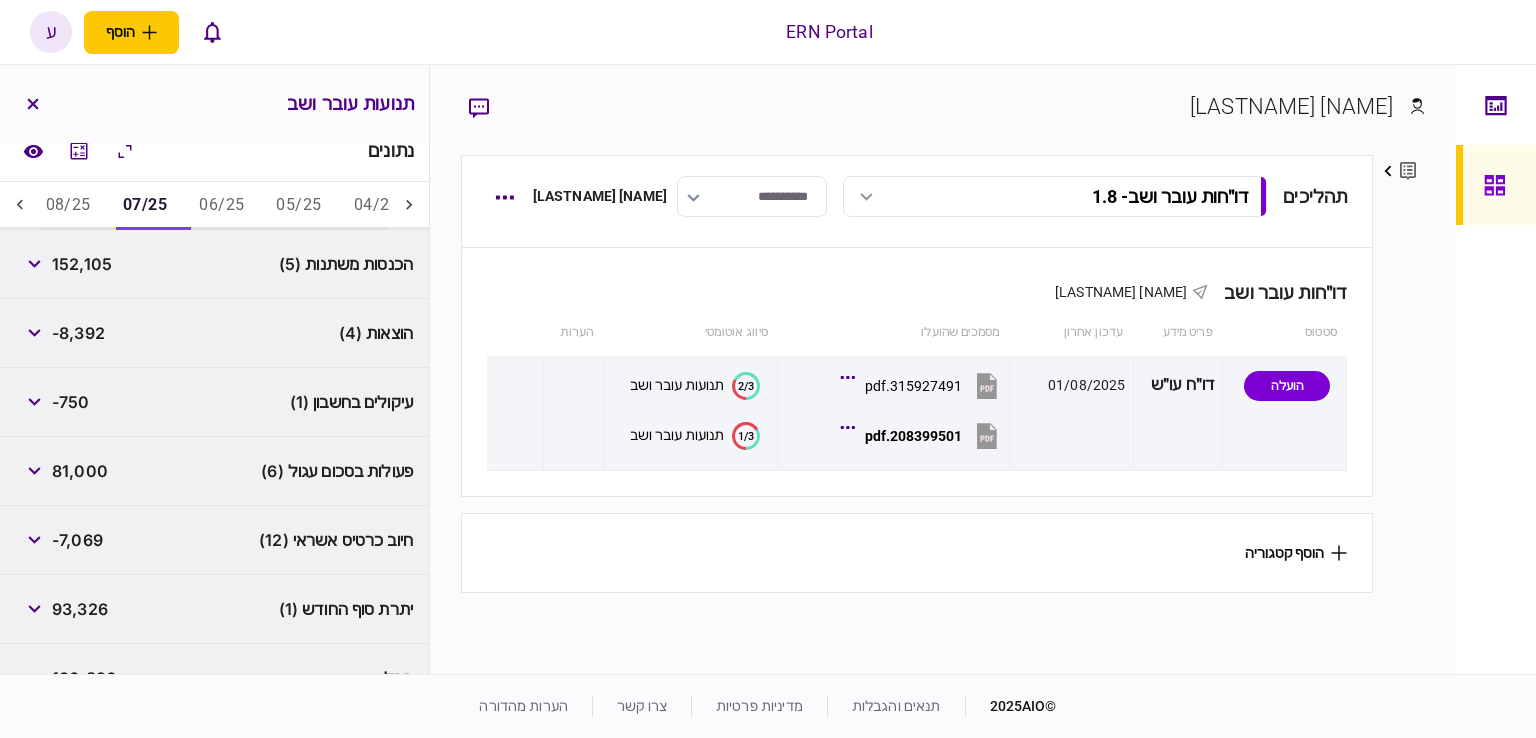 scroll, scrollTop: 152, scrollLeft: 0, axis: vertical 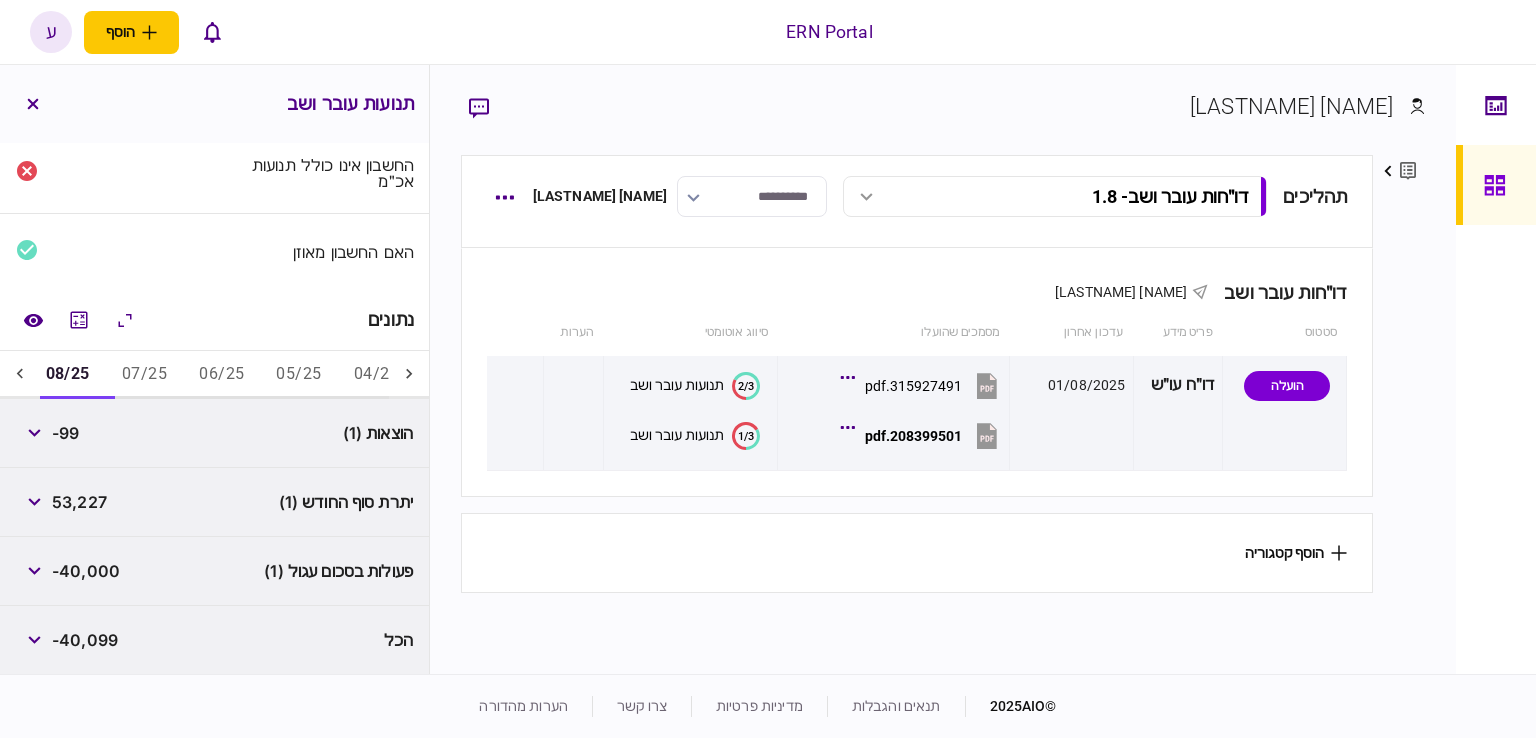 click on "53,227" at bounding box center [61, 502] 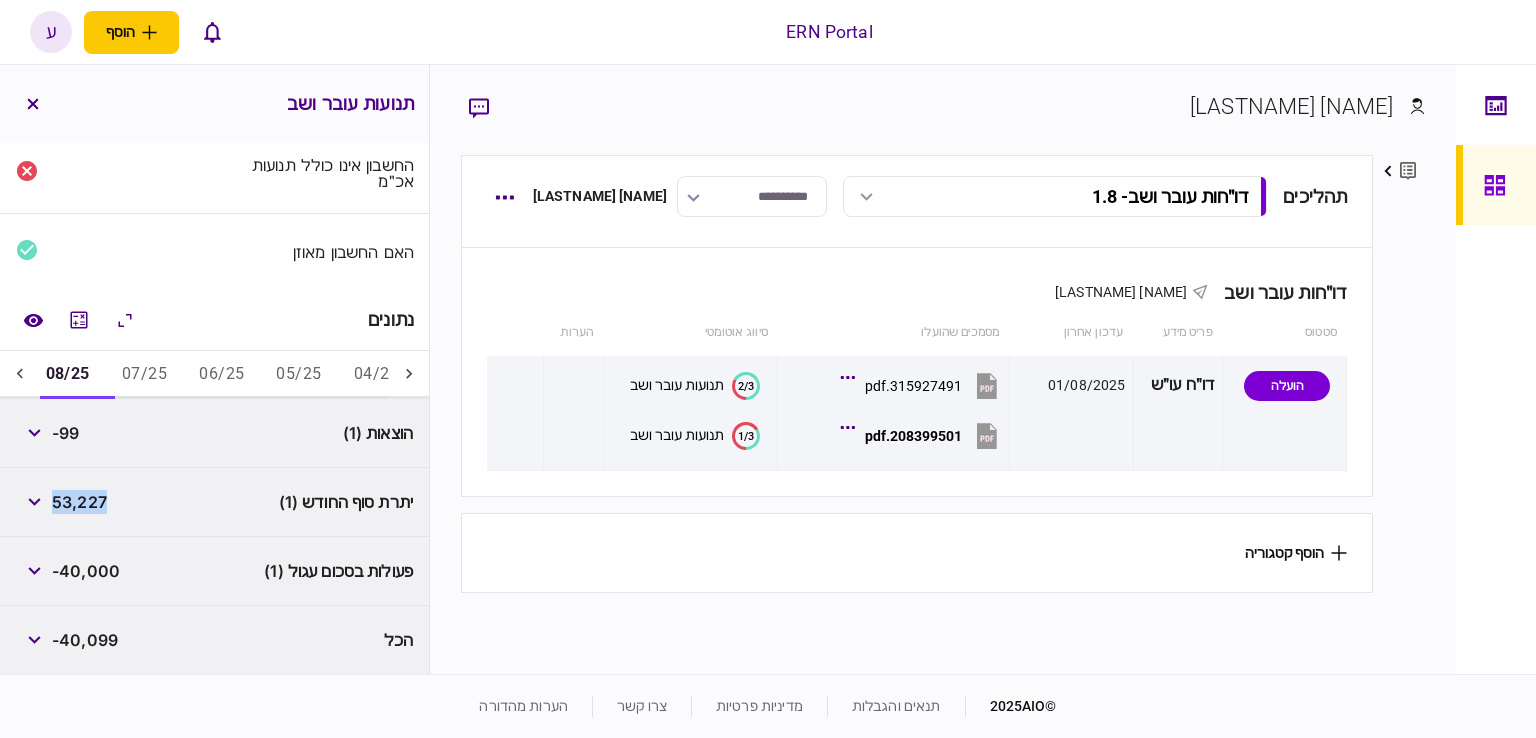 click on "53,227" at bounding box center [79, 502] 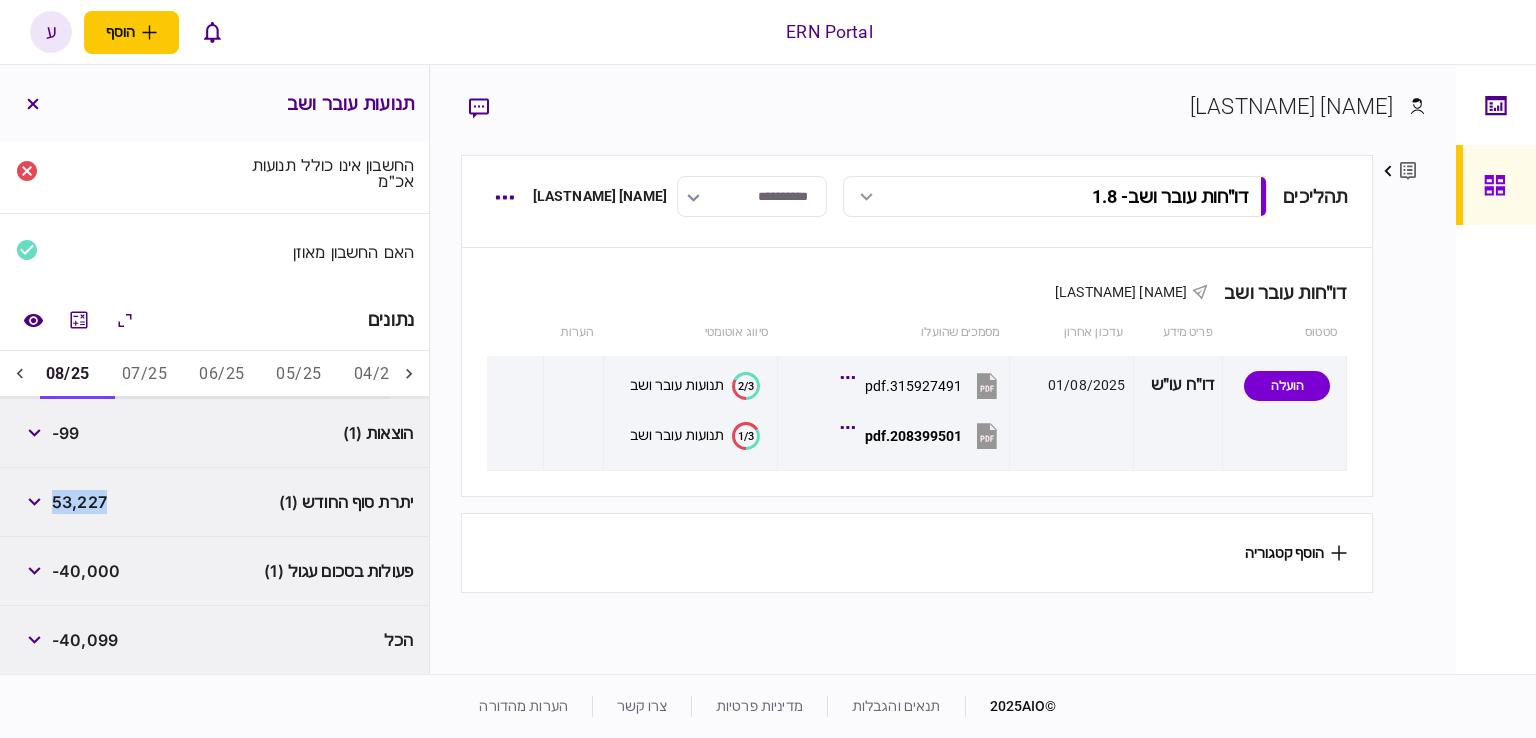 copy on "53,227" 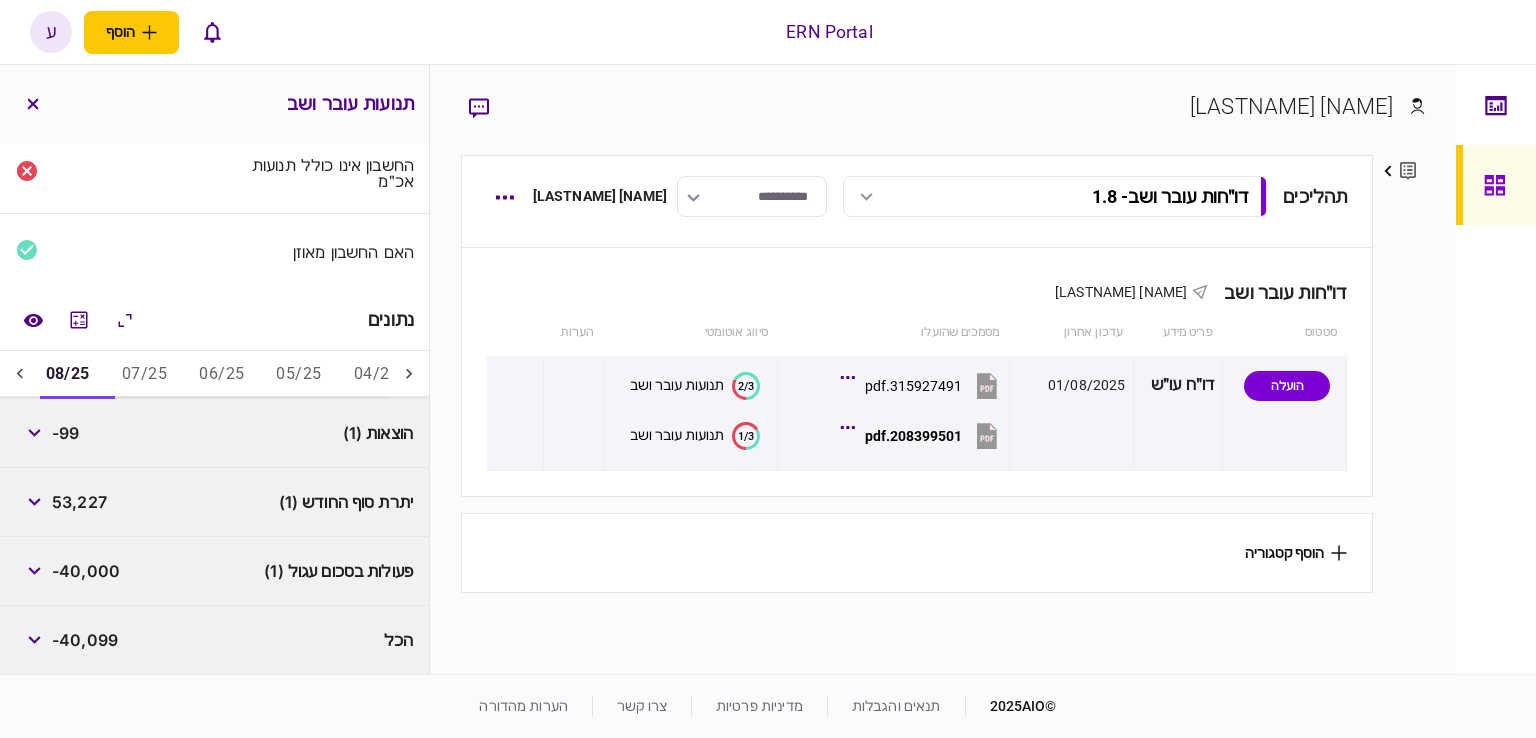 click on "07/25" at bounding box center [144, 375] 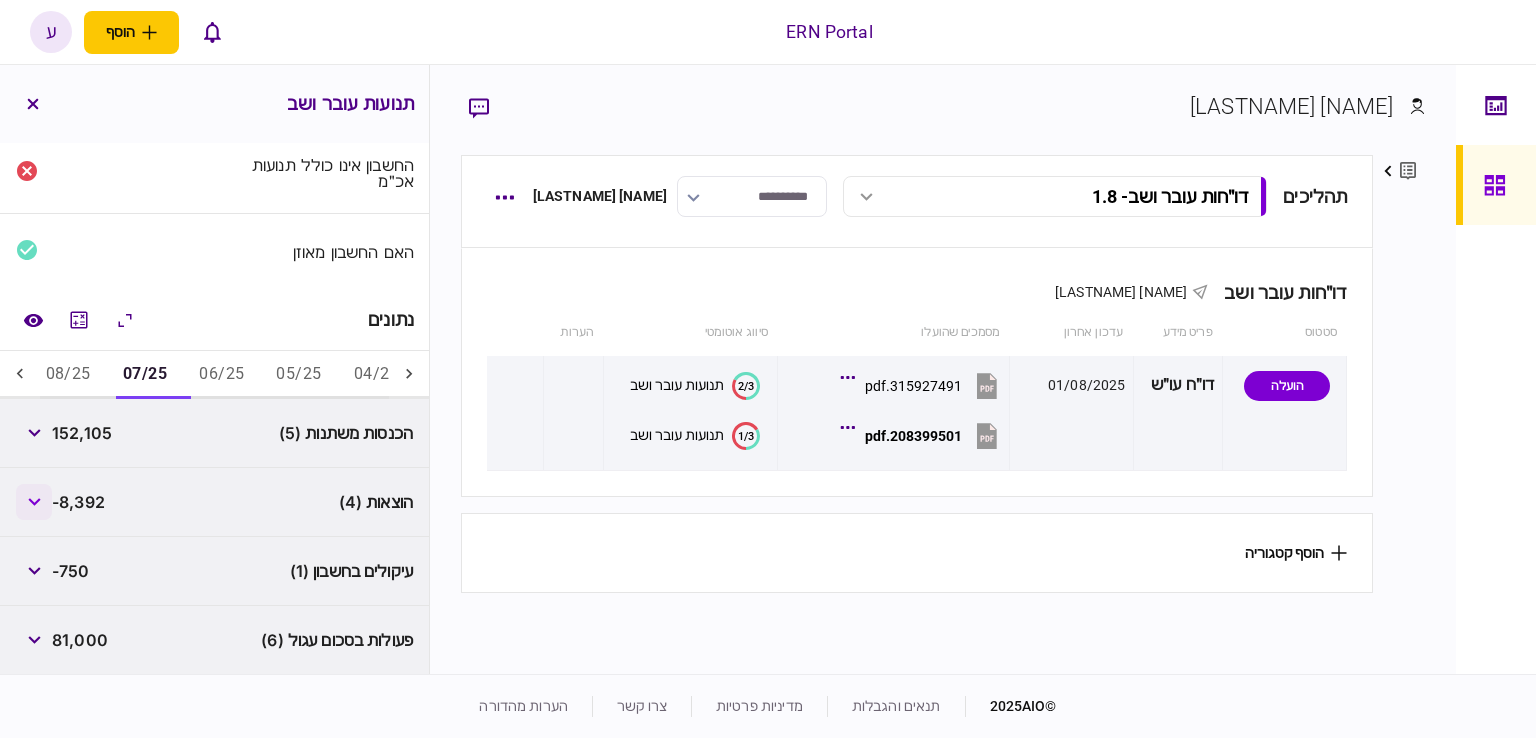 click at bounding box center [34, 502] 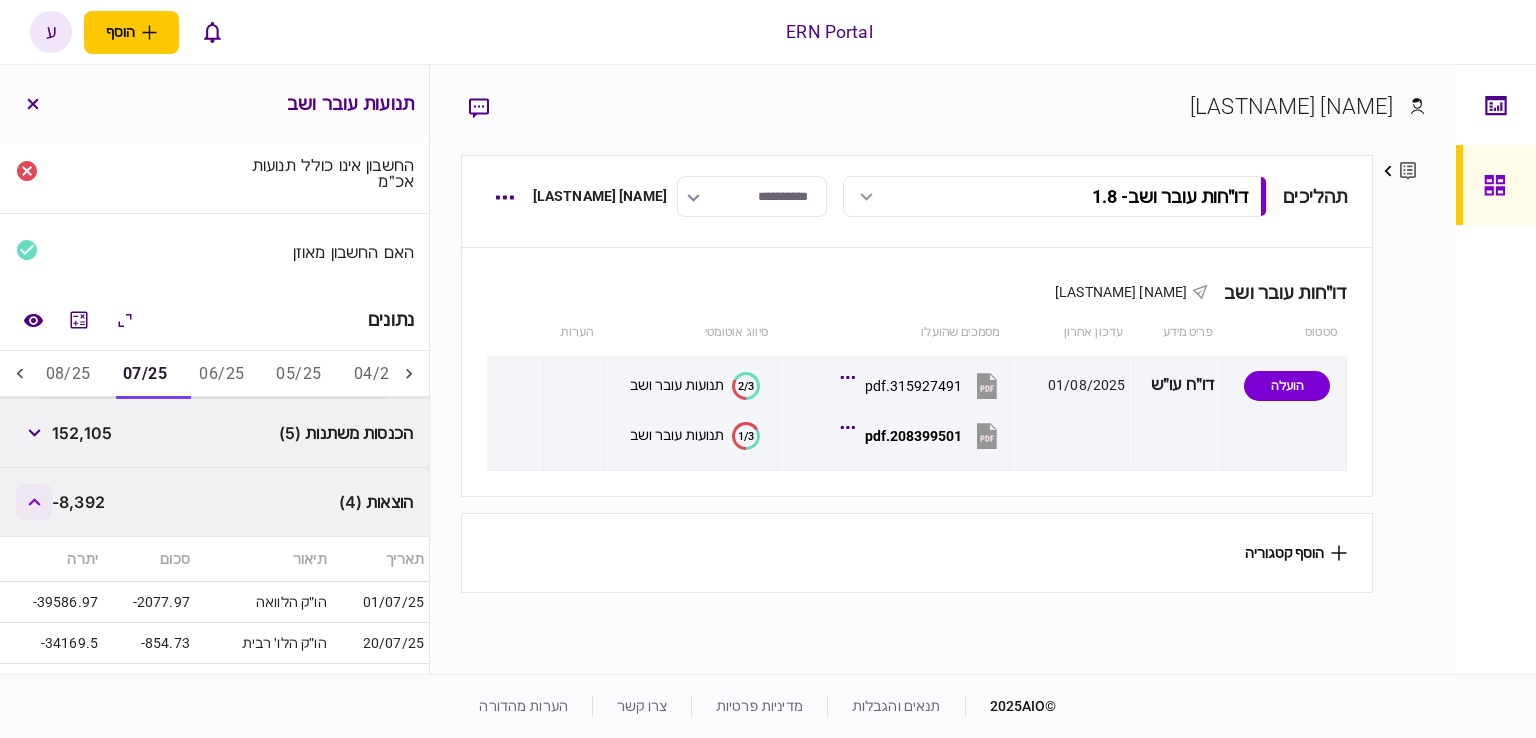 scroll, scrollTop: 252, scrollLeft: 0, axis: vertical 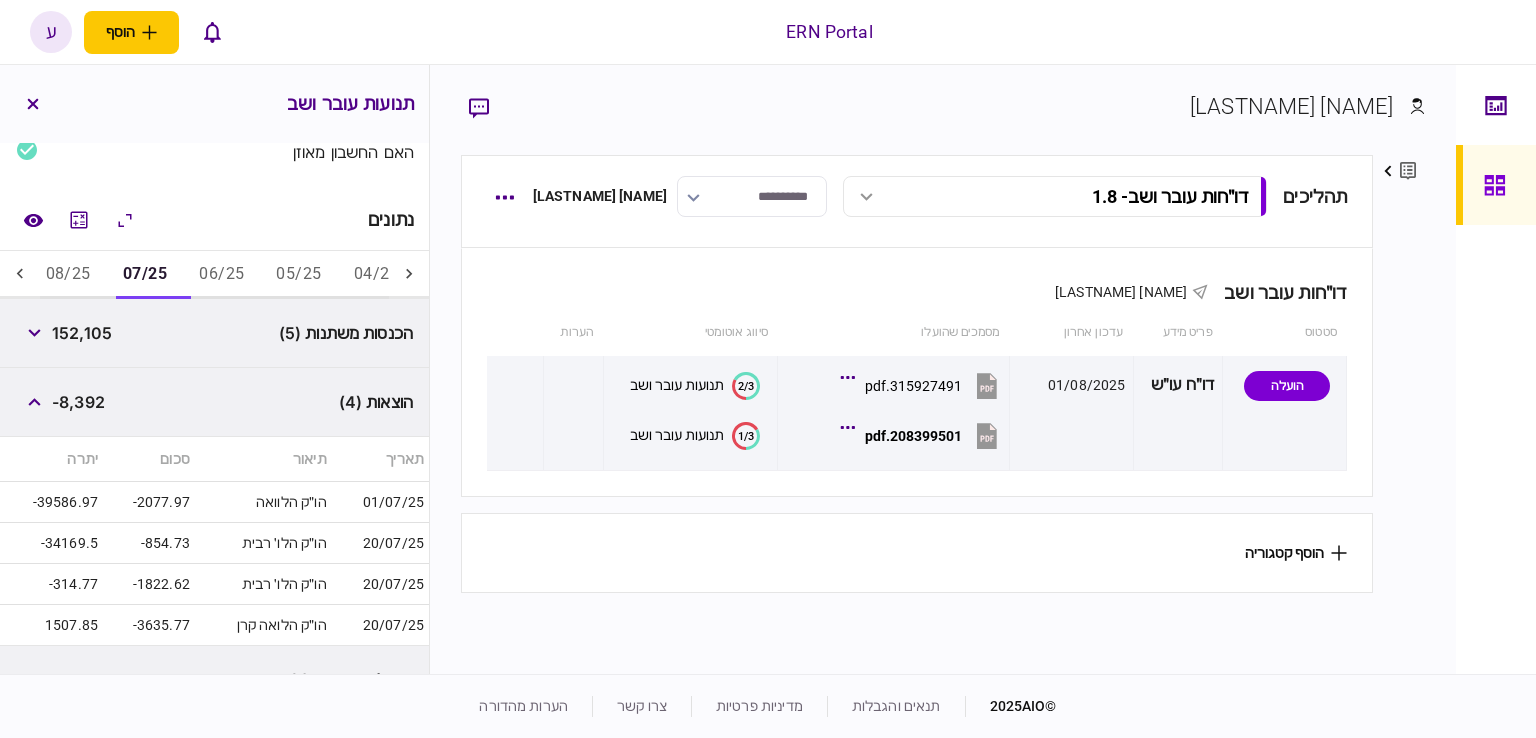 click on "06/25" at bounding box center (221, 275) 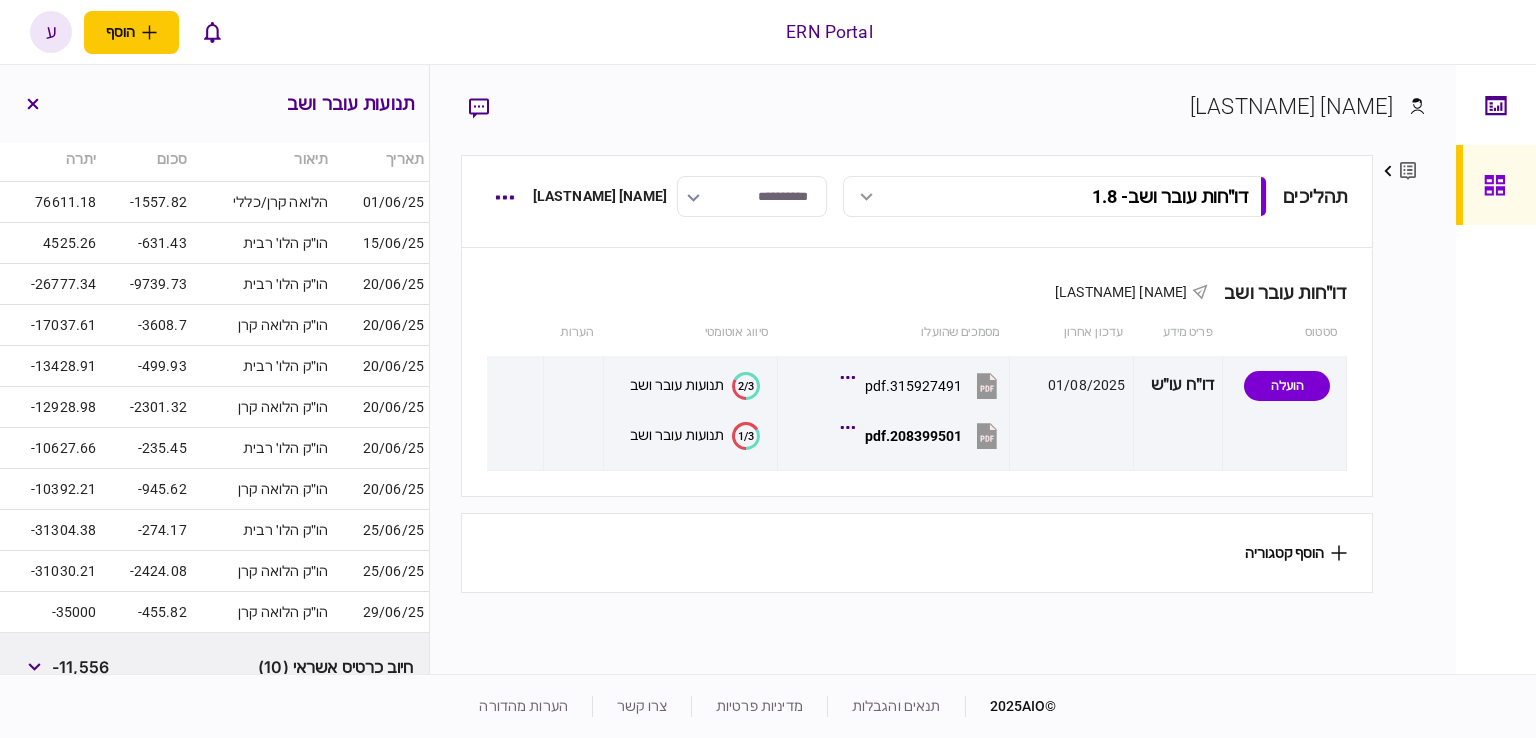 scroll, scrollTop: 352, scrollLeft: 0, axis: vertical 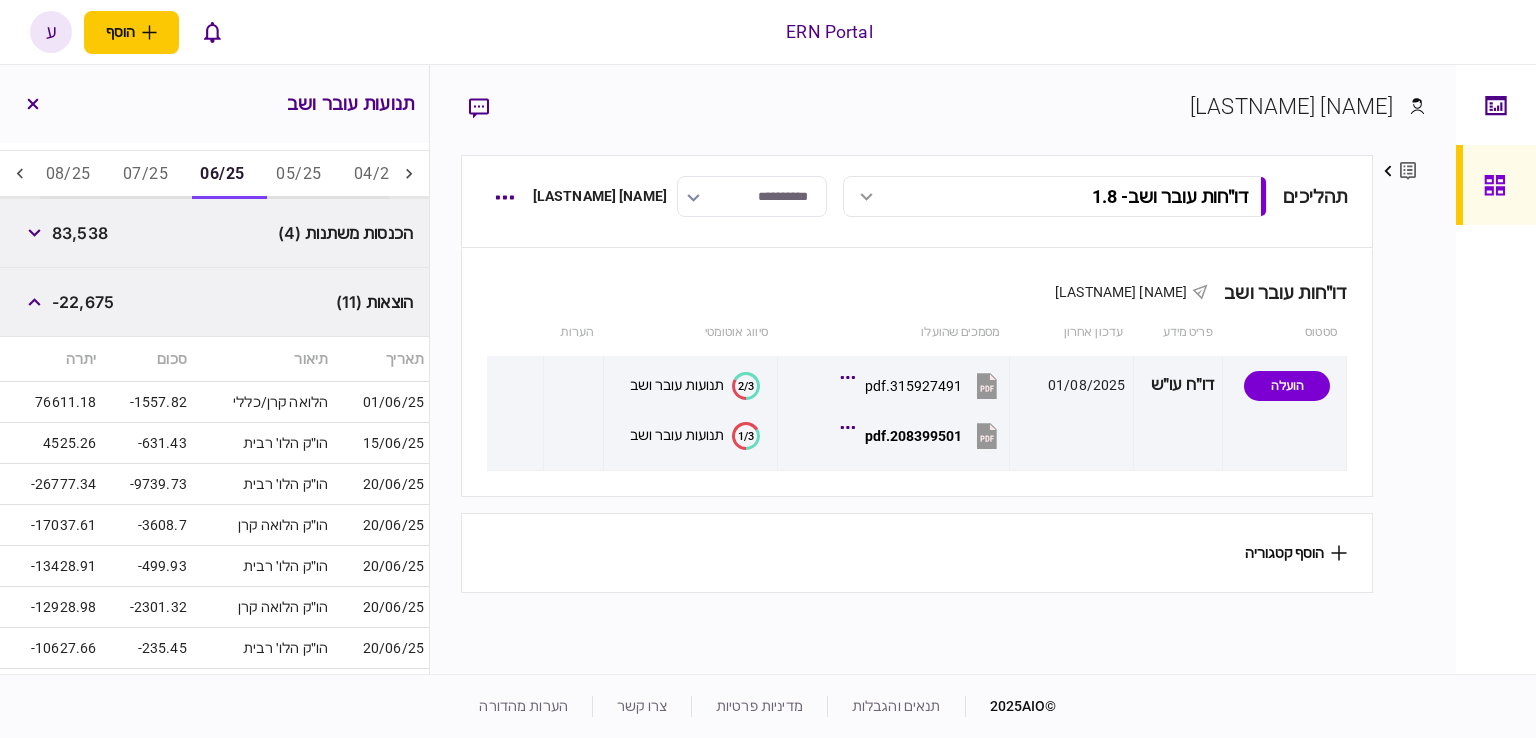 click on "05/25" at bounding box center (298, 175) 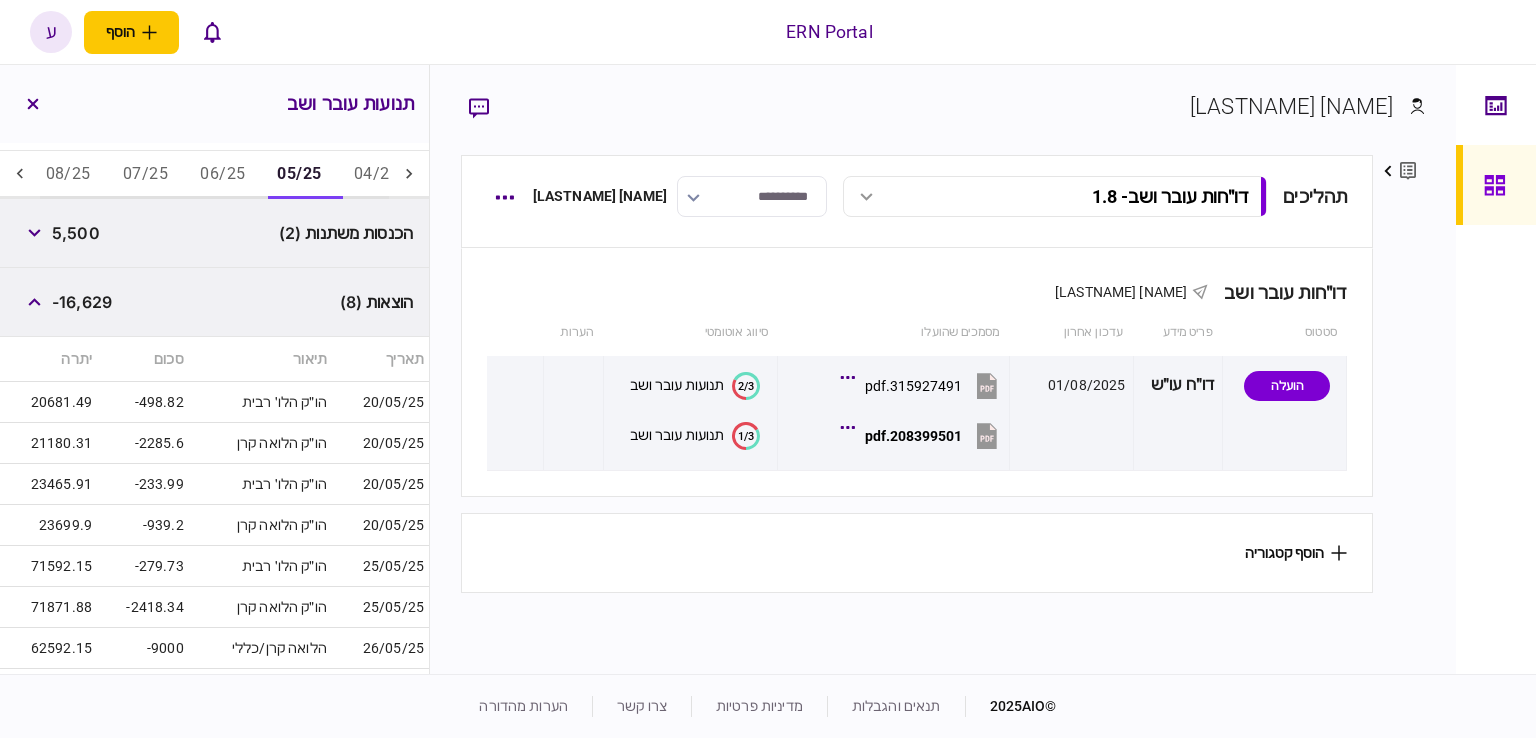 scroll, scrollTop: 452, scrollLeft: 0, axis: vertical 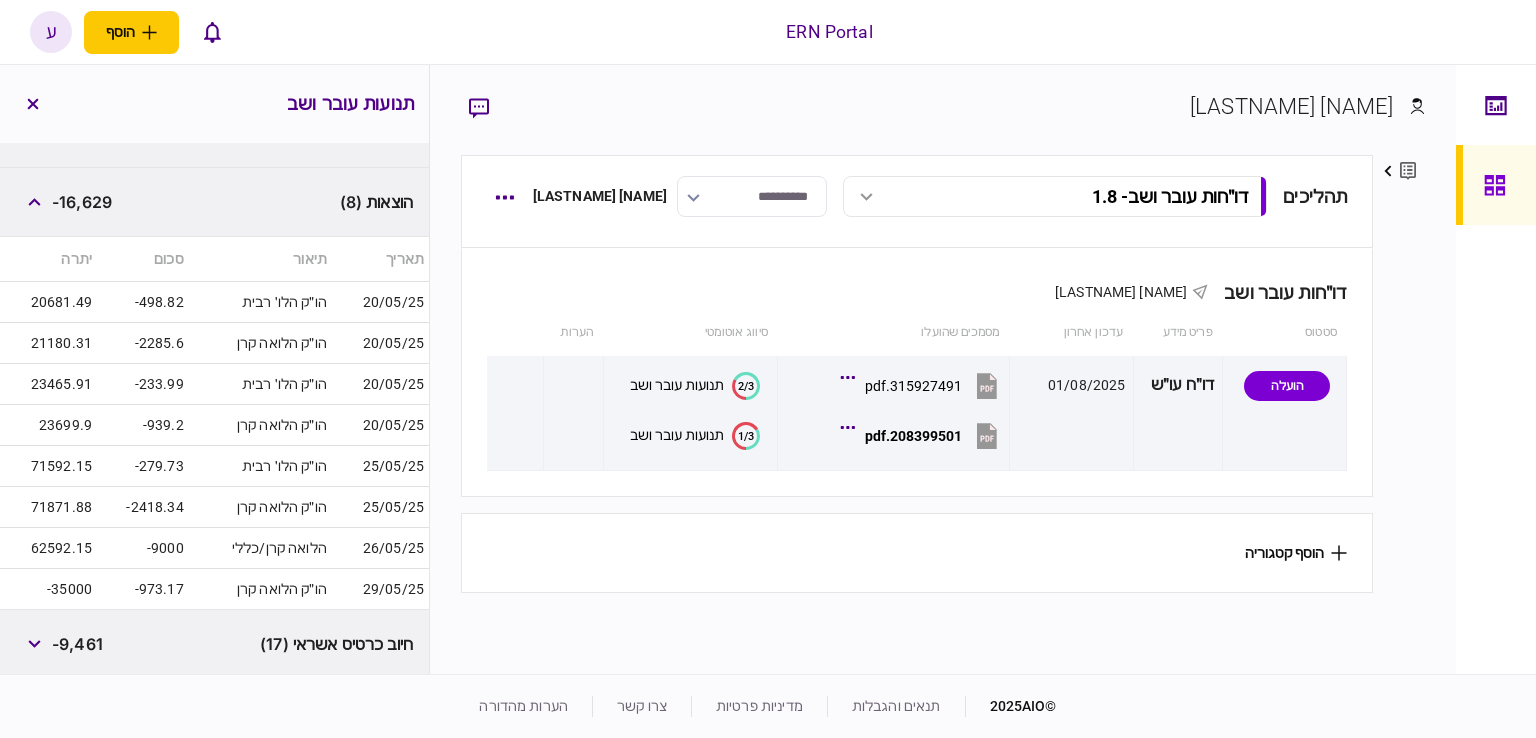 drag, startPoint x: 425, startPoint y: 731, endPoint x: 430, endPoint y: 745, distance: 14.866069 